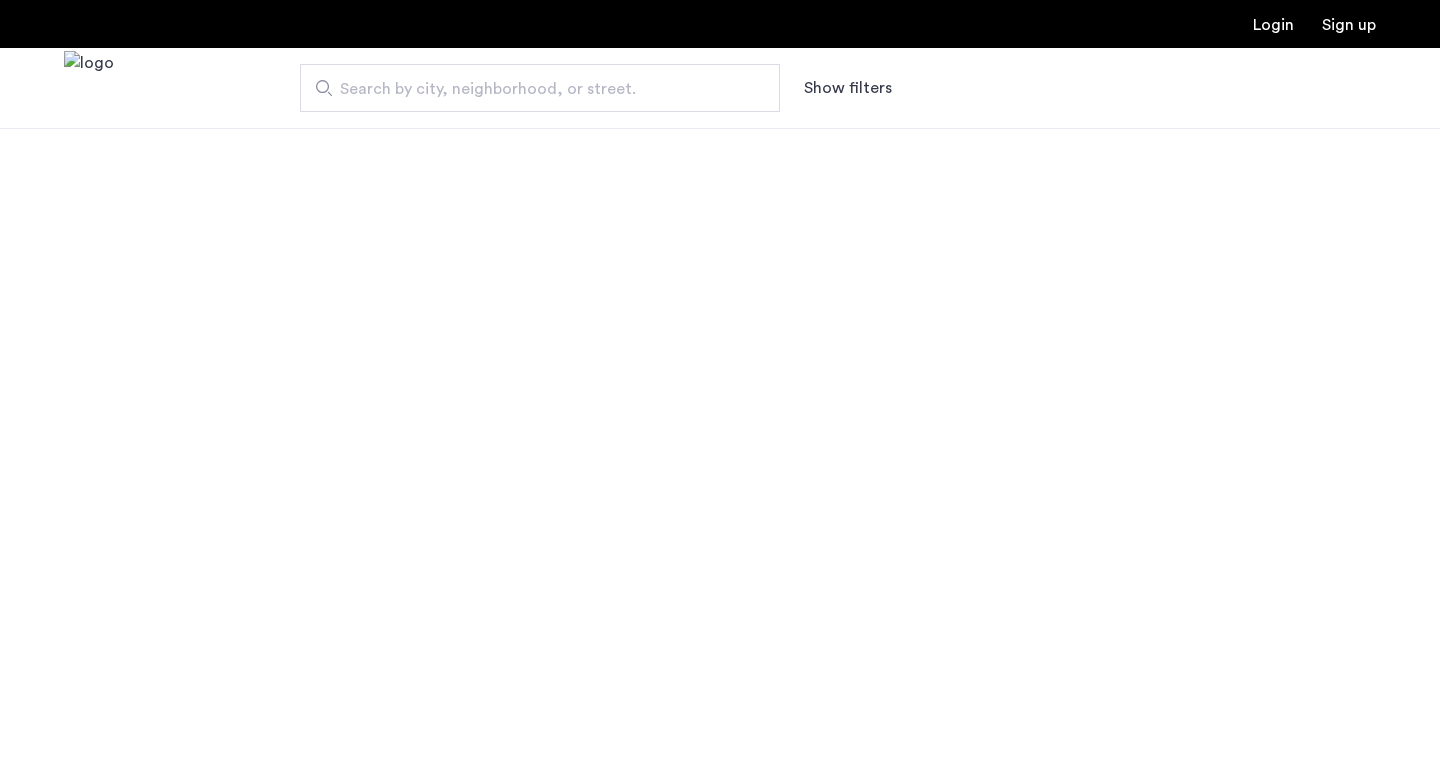 scroll, scrollTop: 0, scrollLeft: 0, axis: both 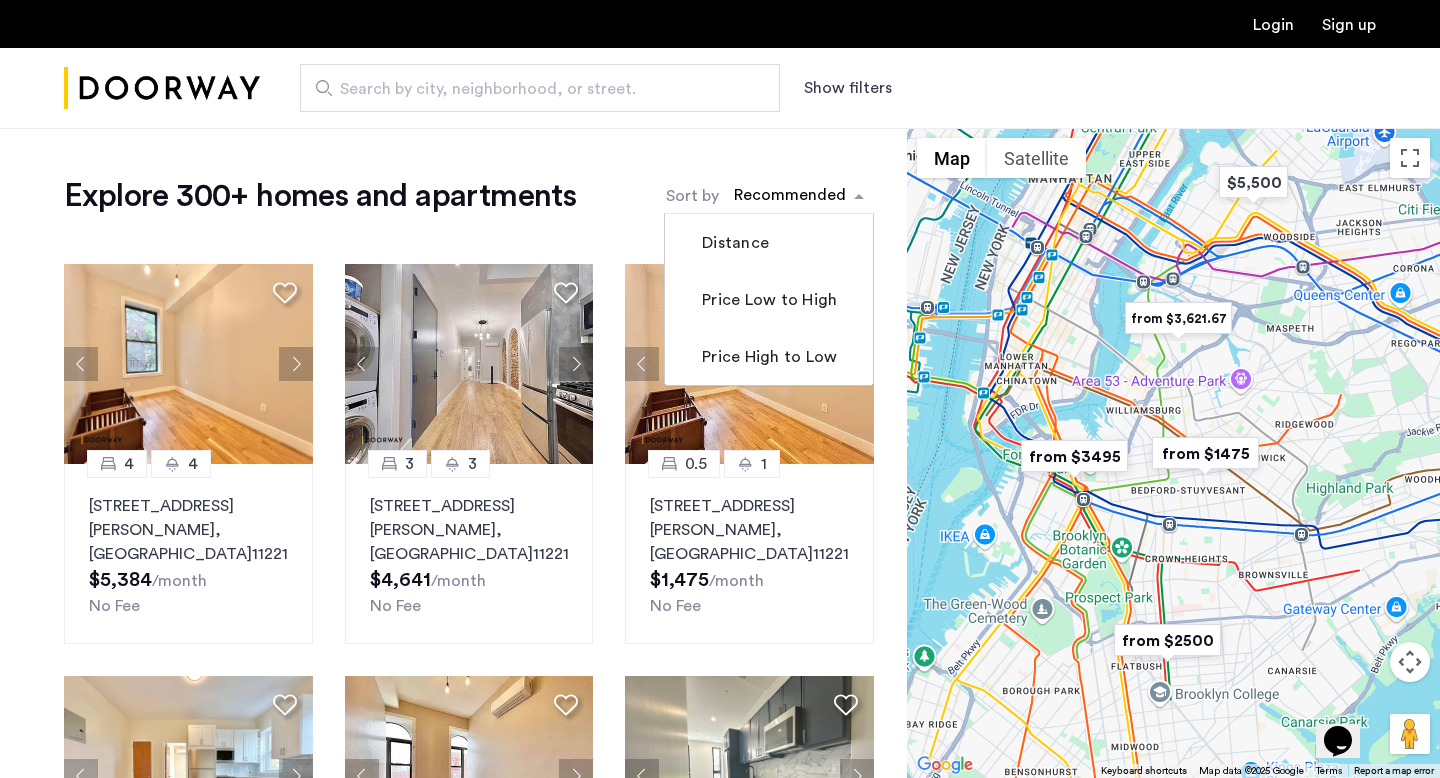click 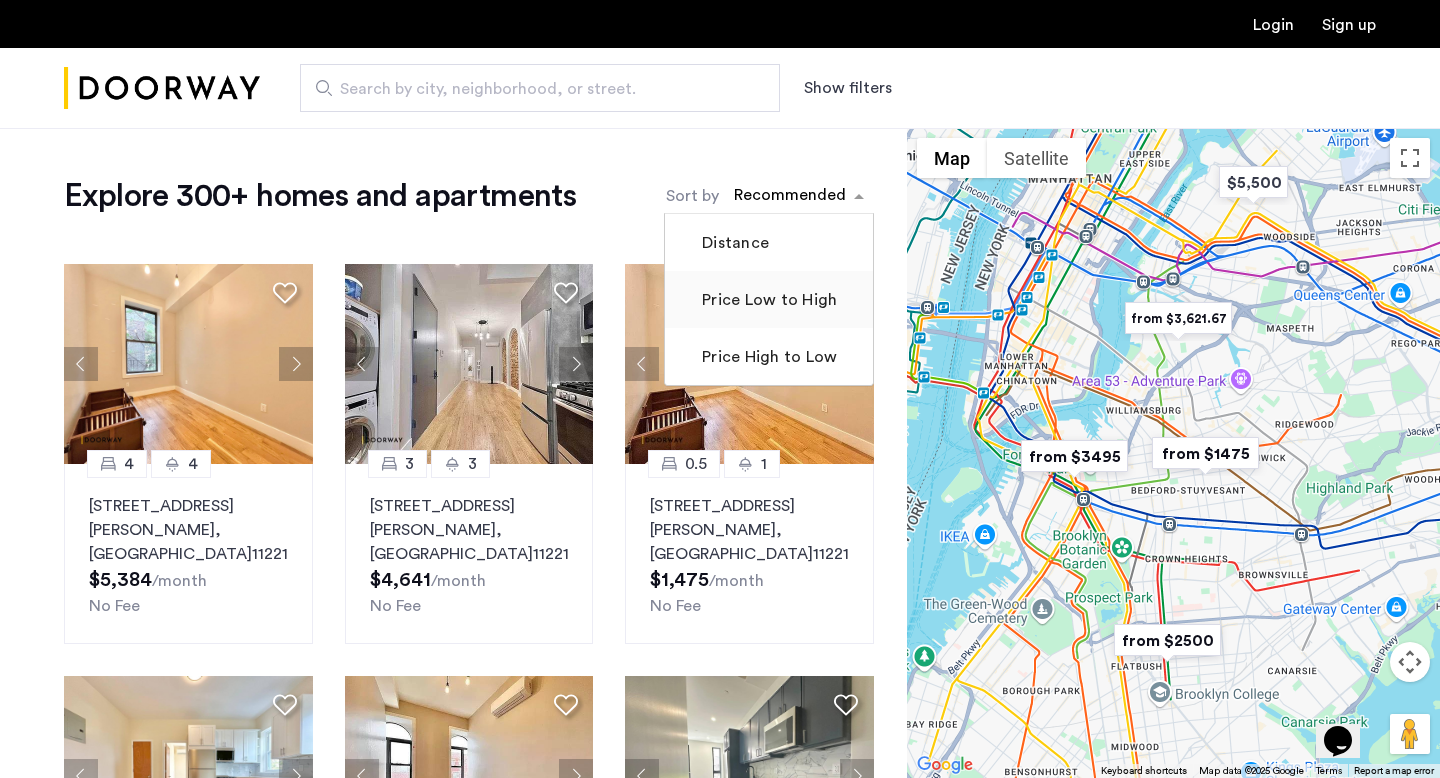 click on "Price Low to High" at bounding box center [767, 300] 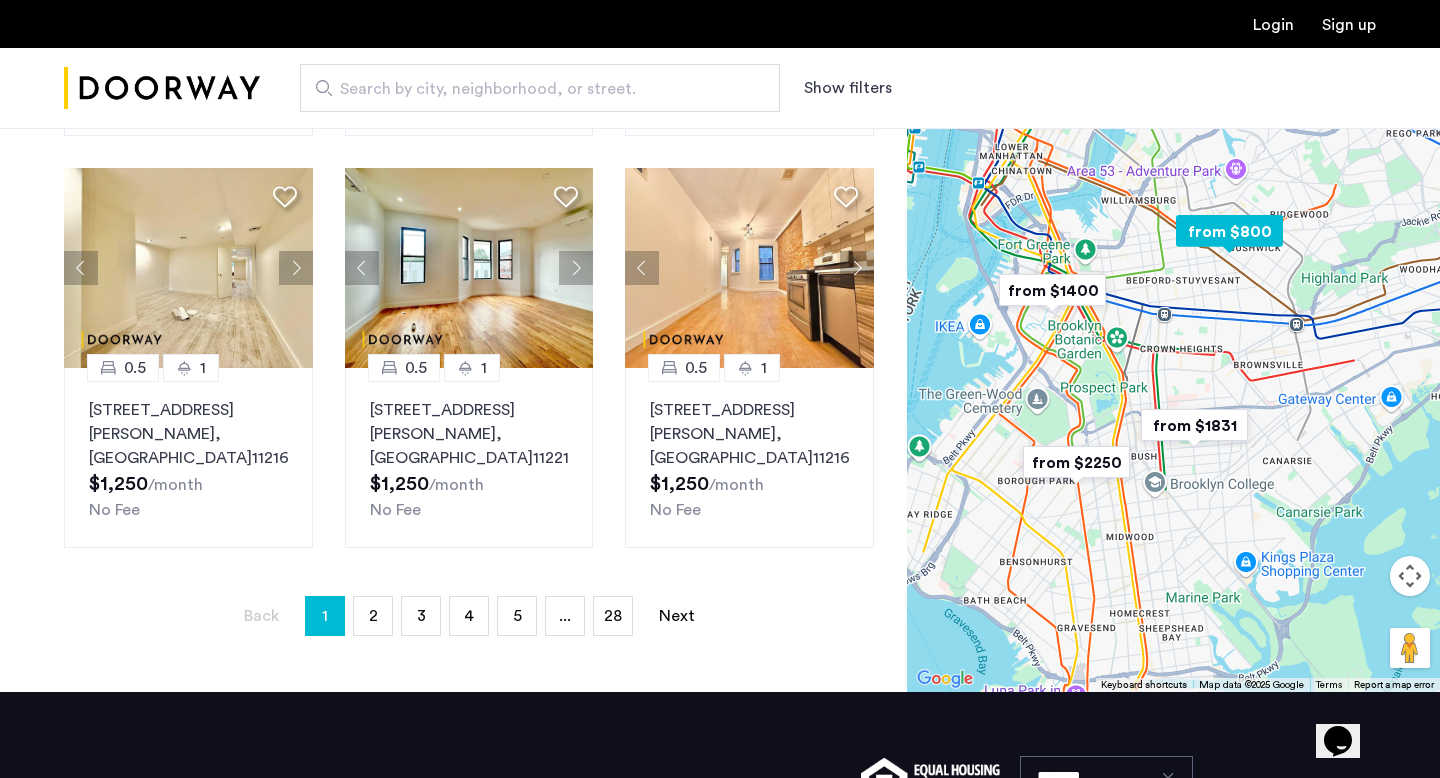 scroll, scrollTop: 1333, scrollLeft: 0, axis: vertical 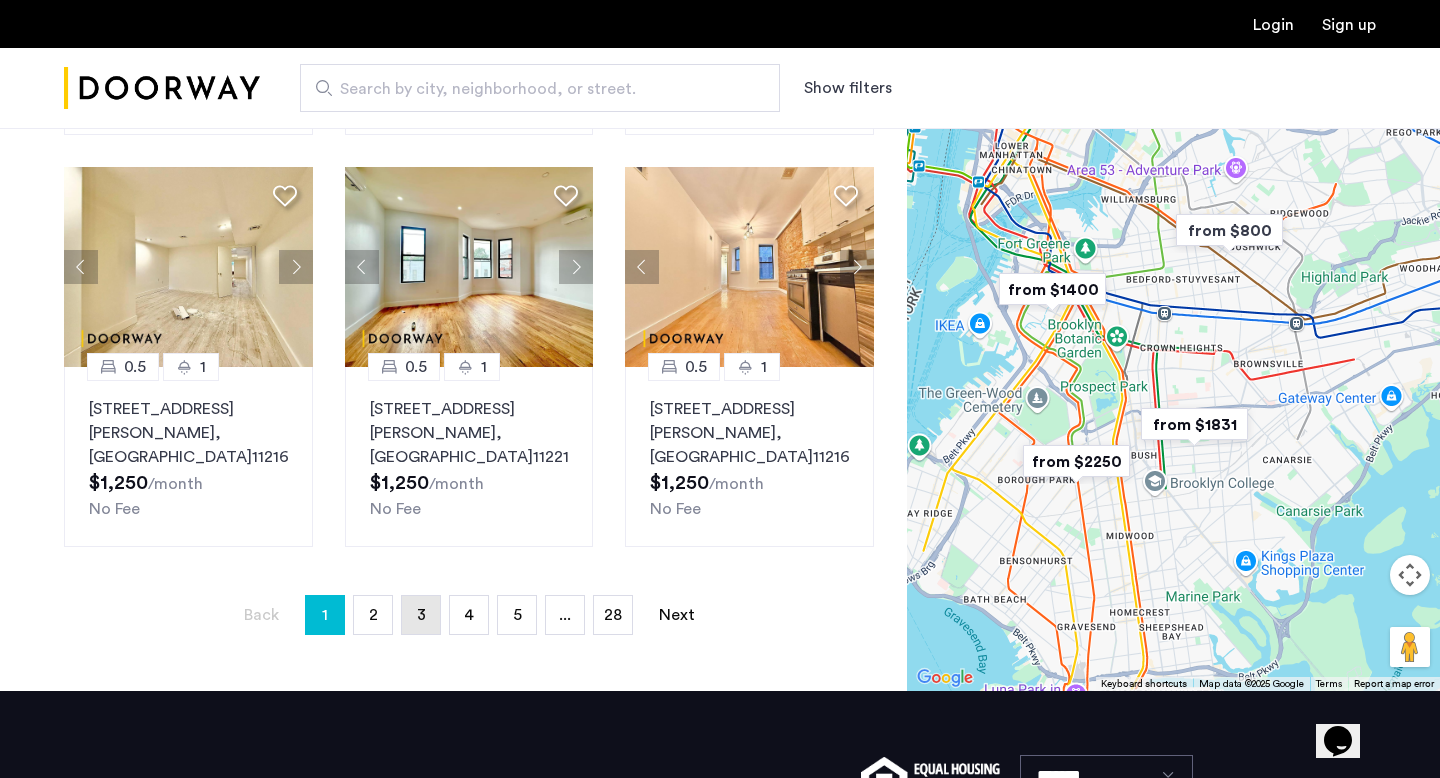 click on "page  3" at bounding box center [421, 615] 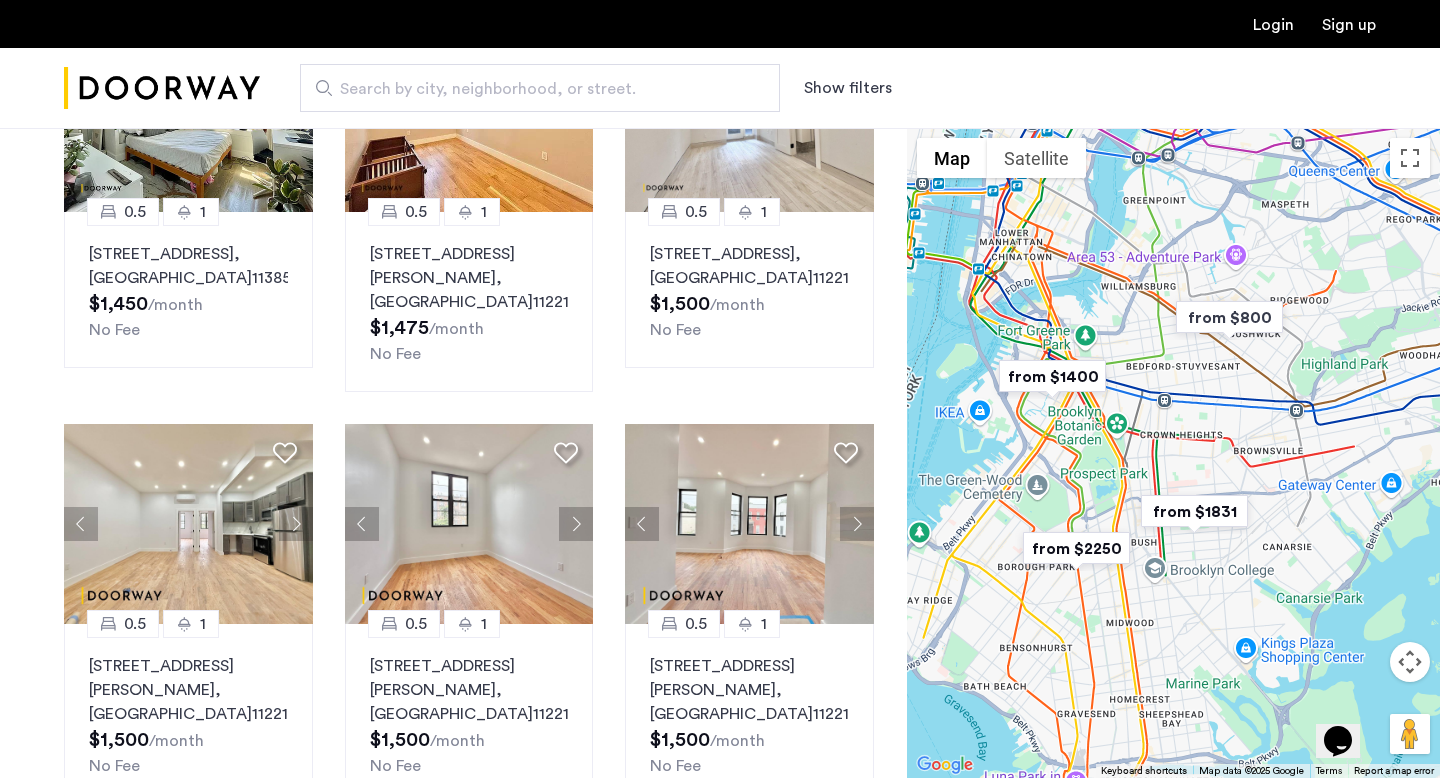 scroll, scrollTop: 1537, scrollLeft: 0, axis: vertical 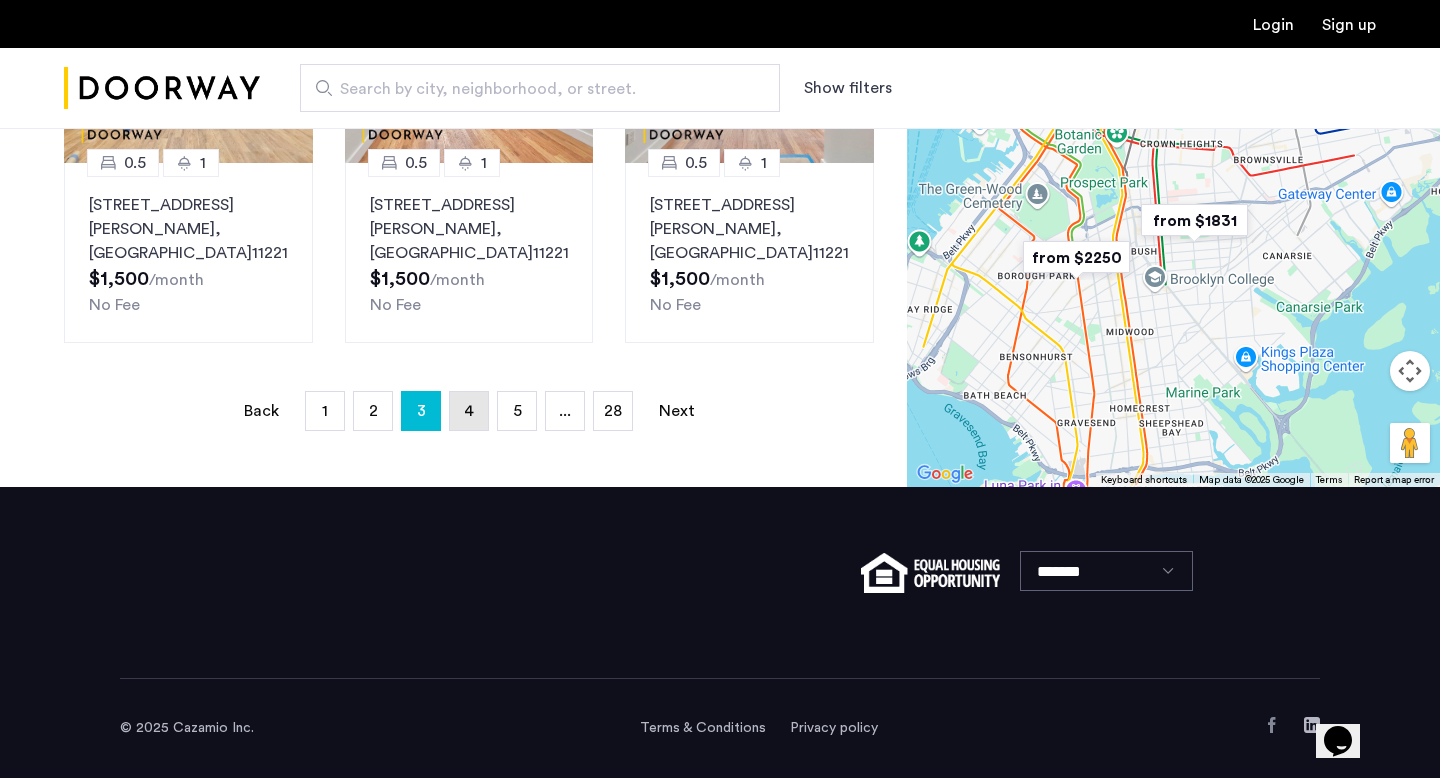 click on "page  4" at bounding box center (469, 411) 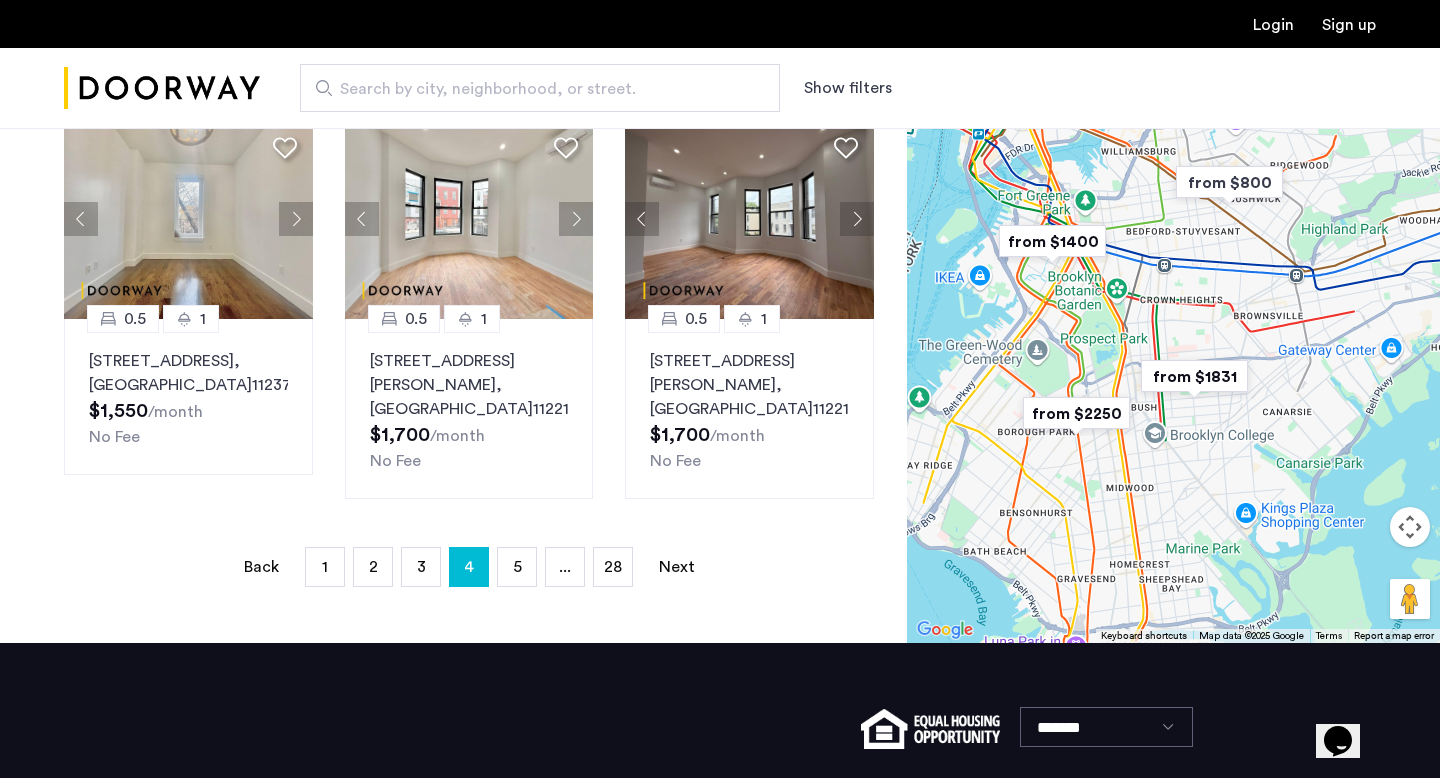 scroll, scrollTop: 1334, scrollLeft: 0, axis: vertical 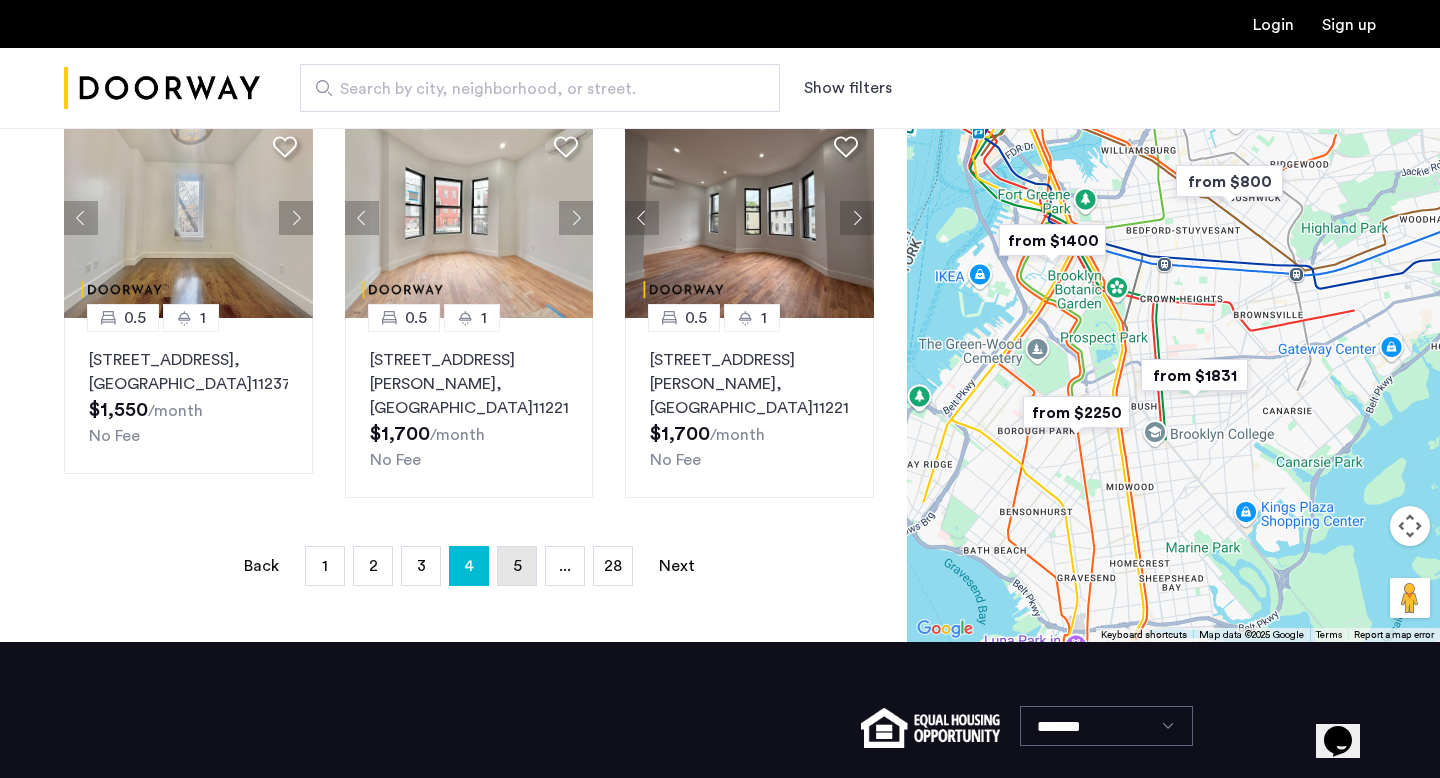 click on "5" at bounding box center (517, 566) 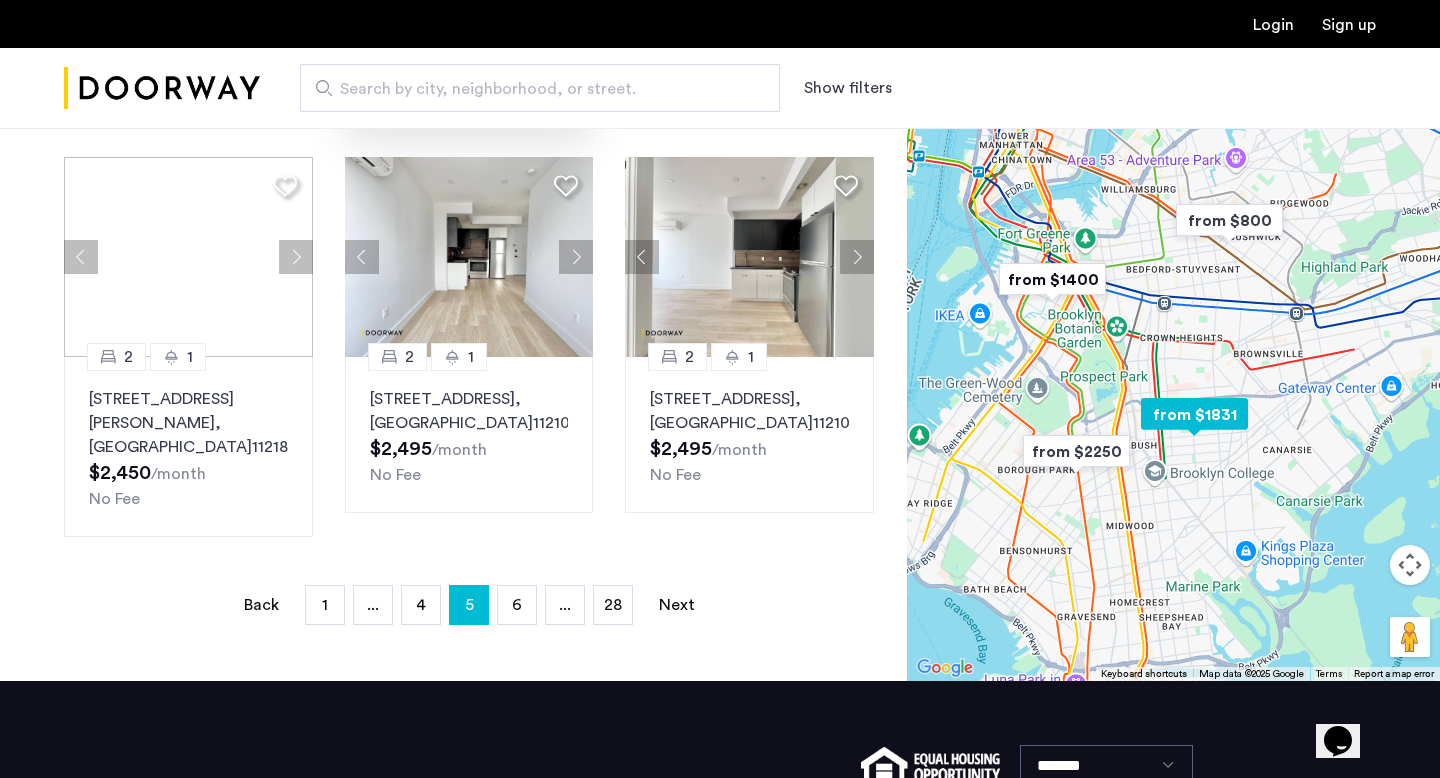 scroll, scrollTop: 1470, scrollLeft: 0, axis: vertical 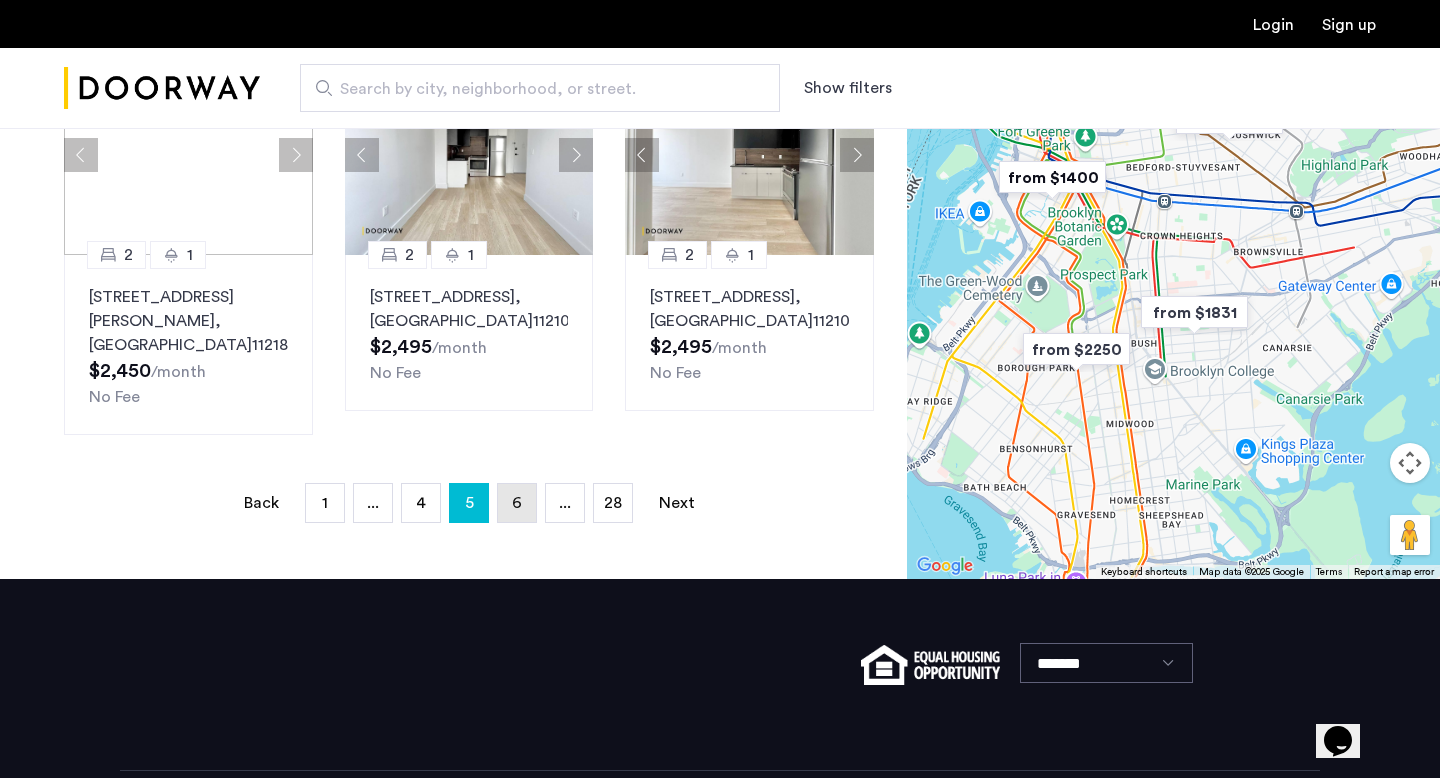 click on "page  6" at bounding box center [517, 503] 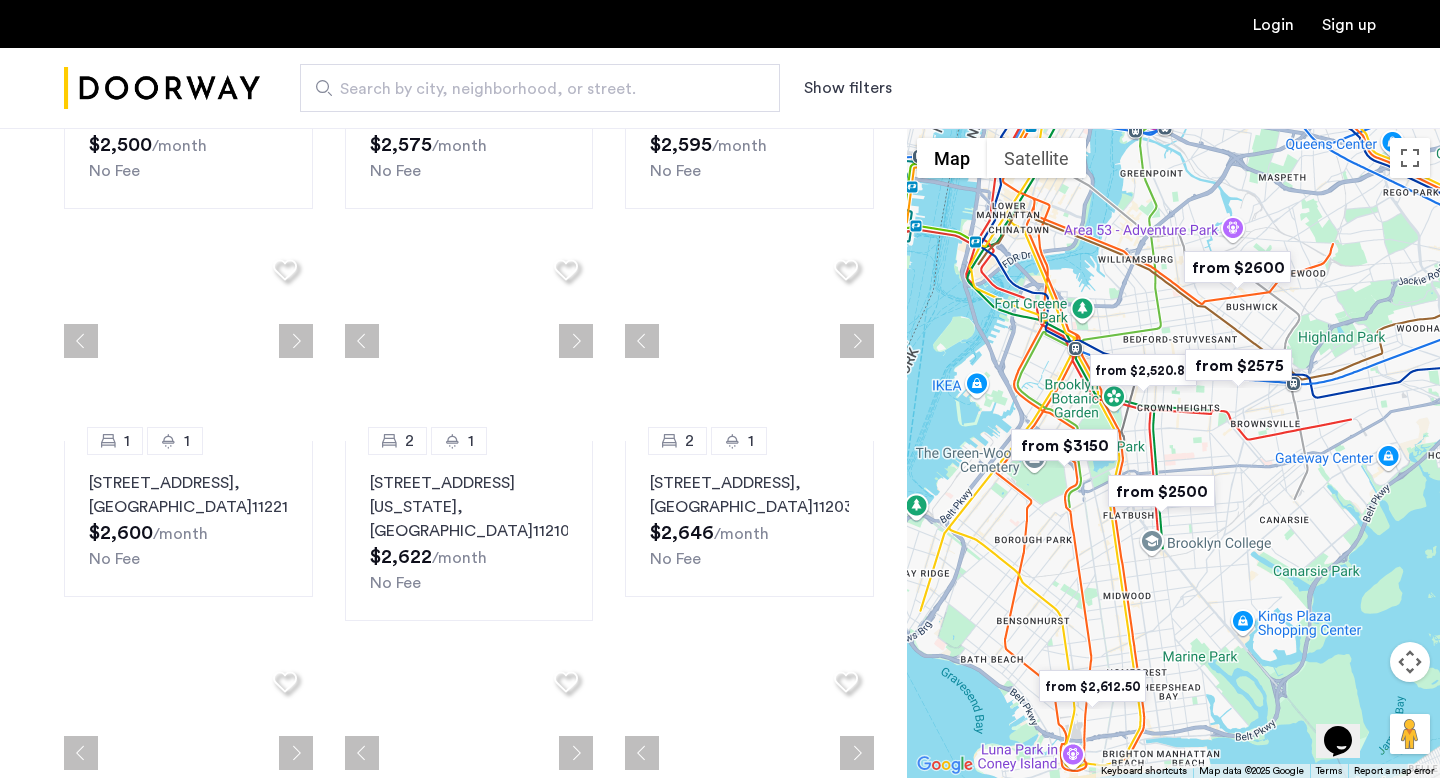 scroll, scrollTop: 0, scrollLeft: 0, axis: both 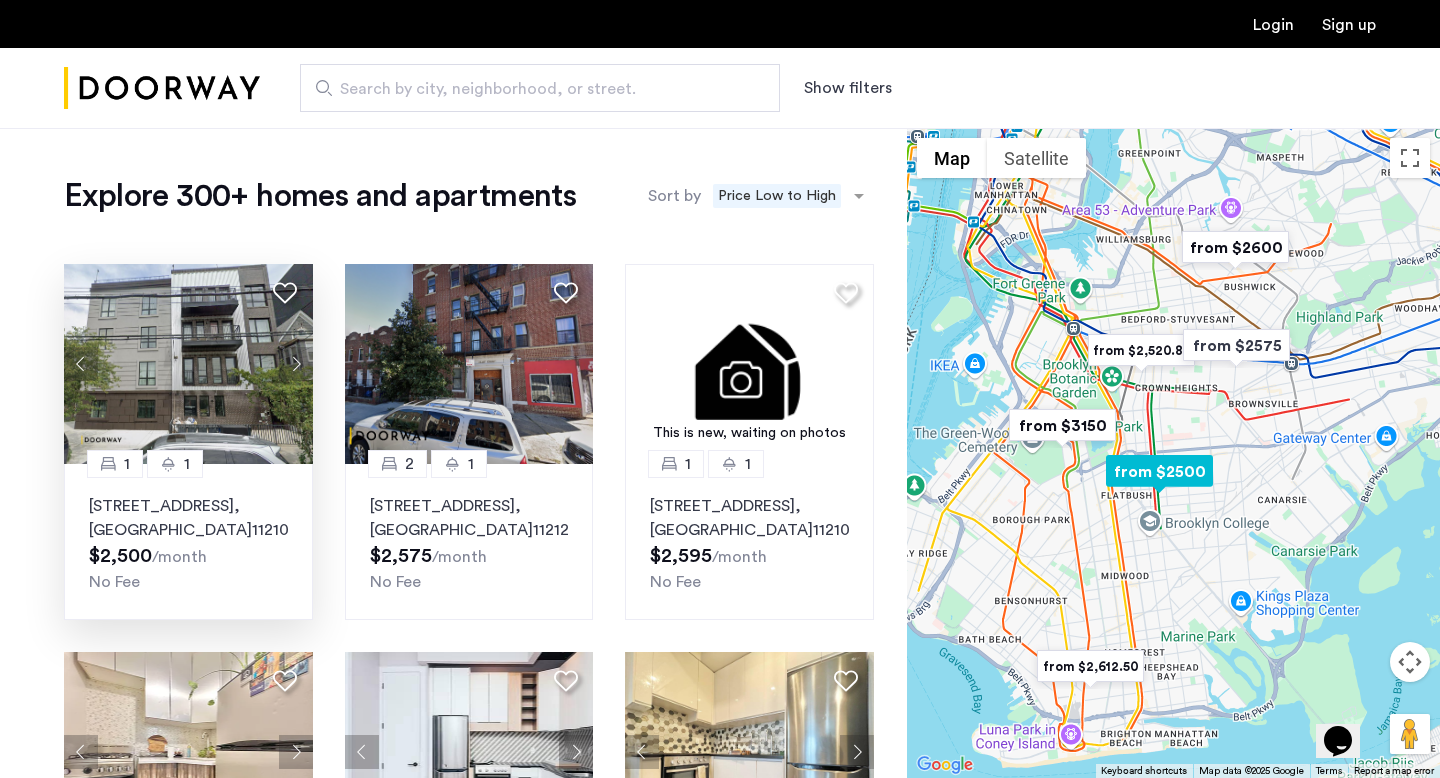 click 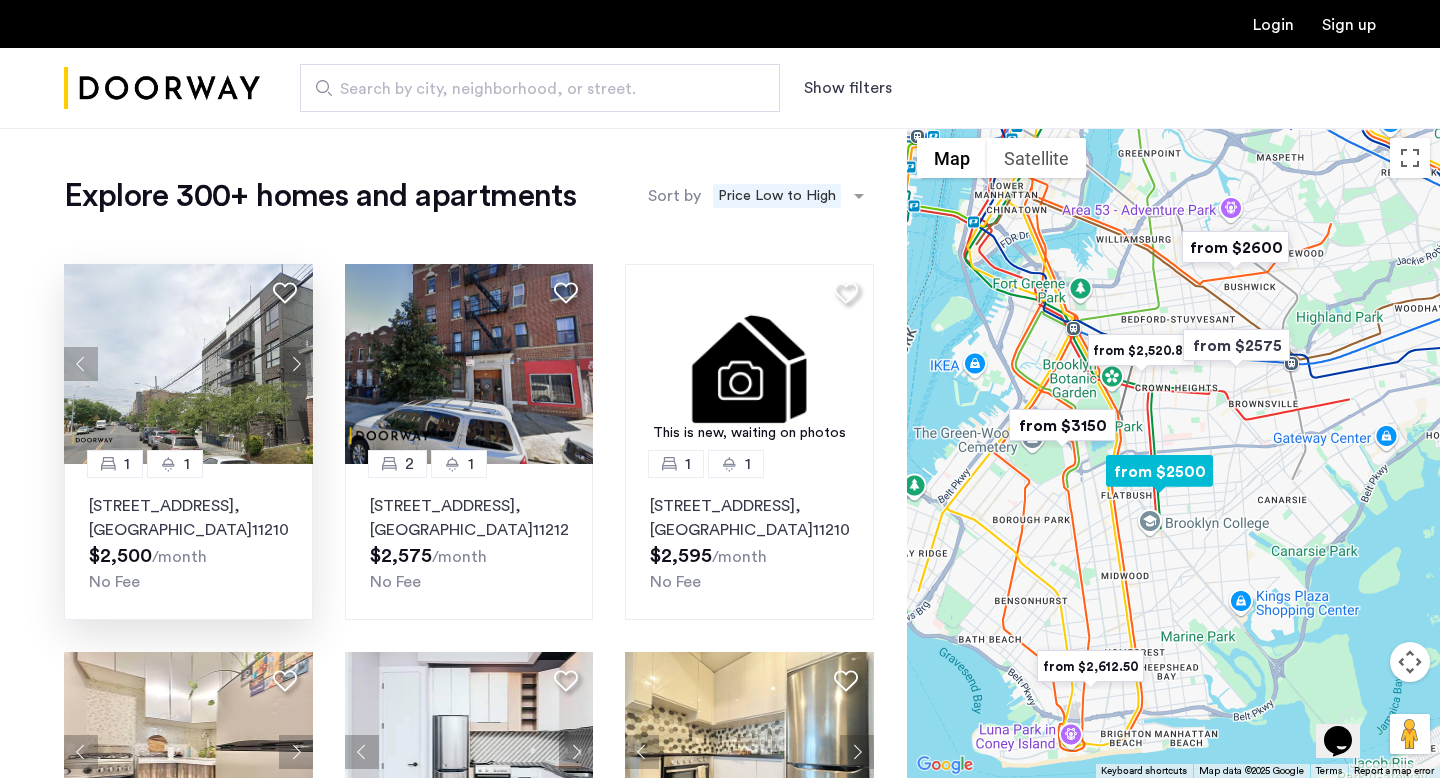 click 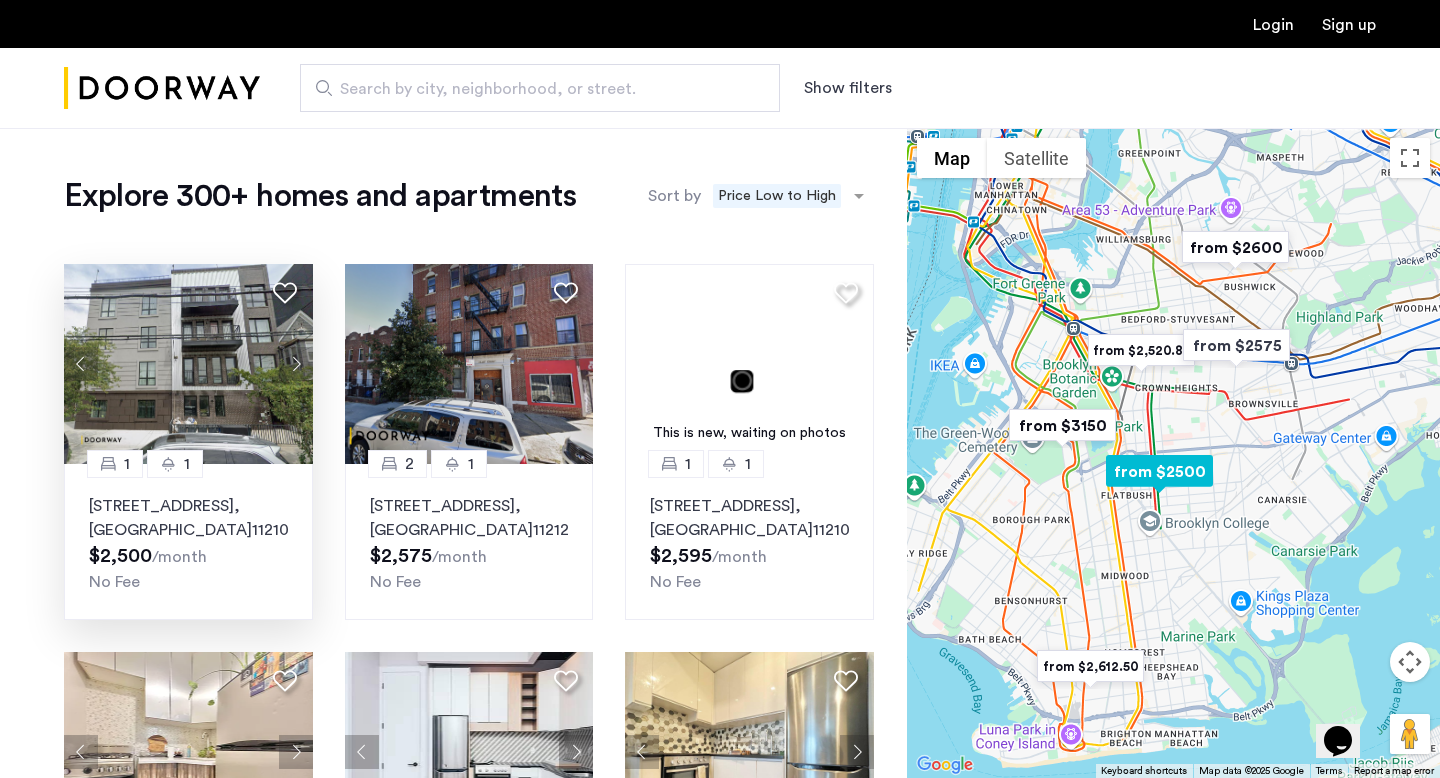 click 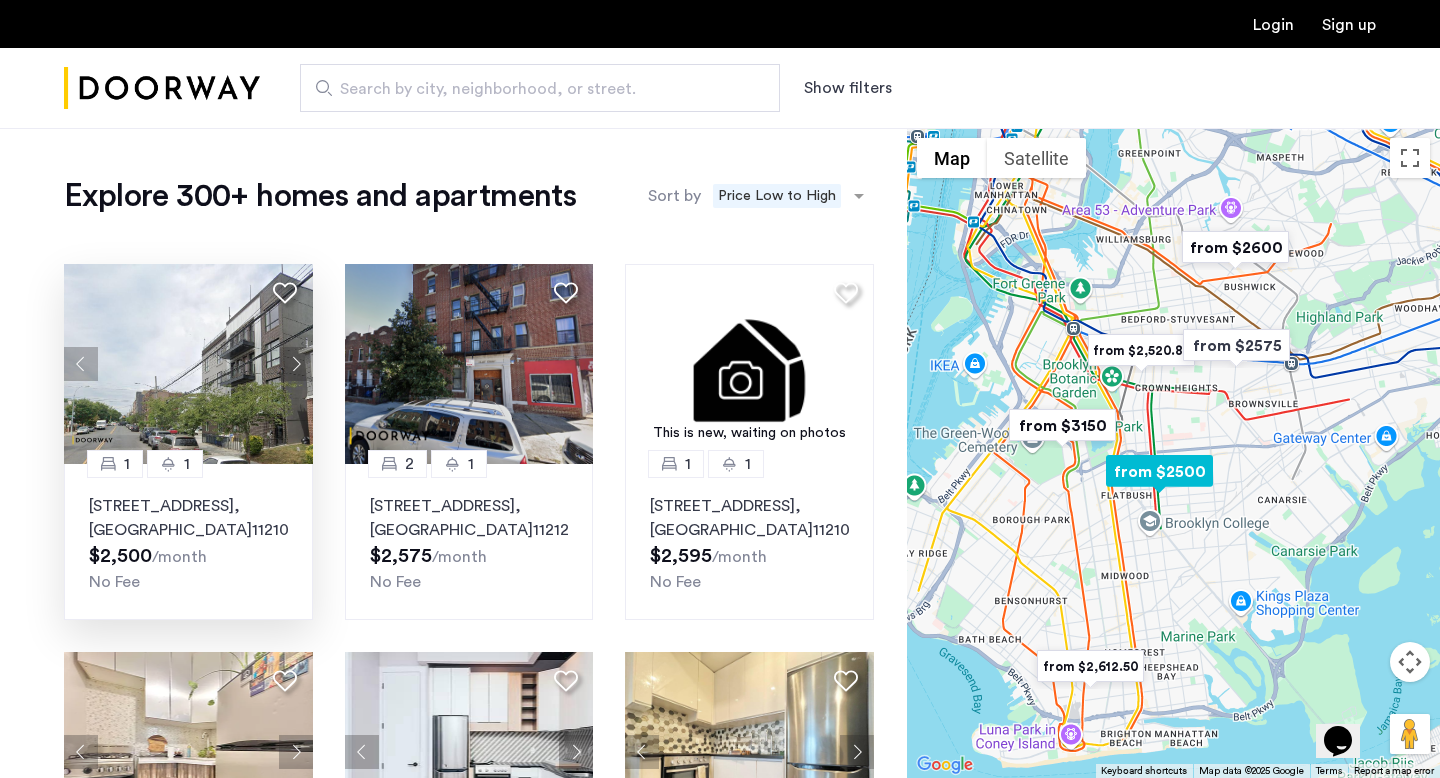 click 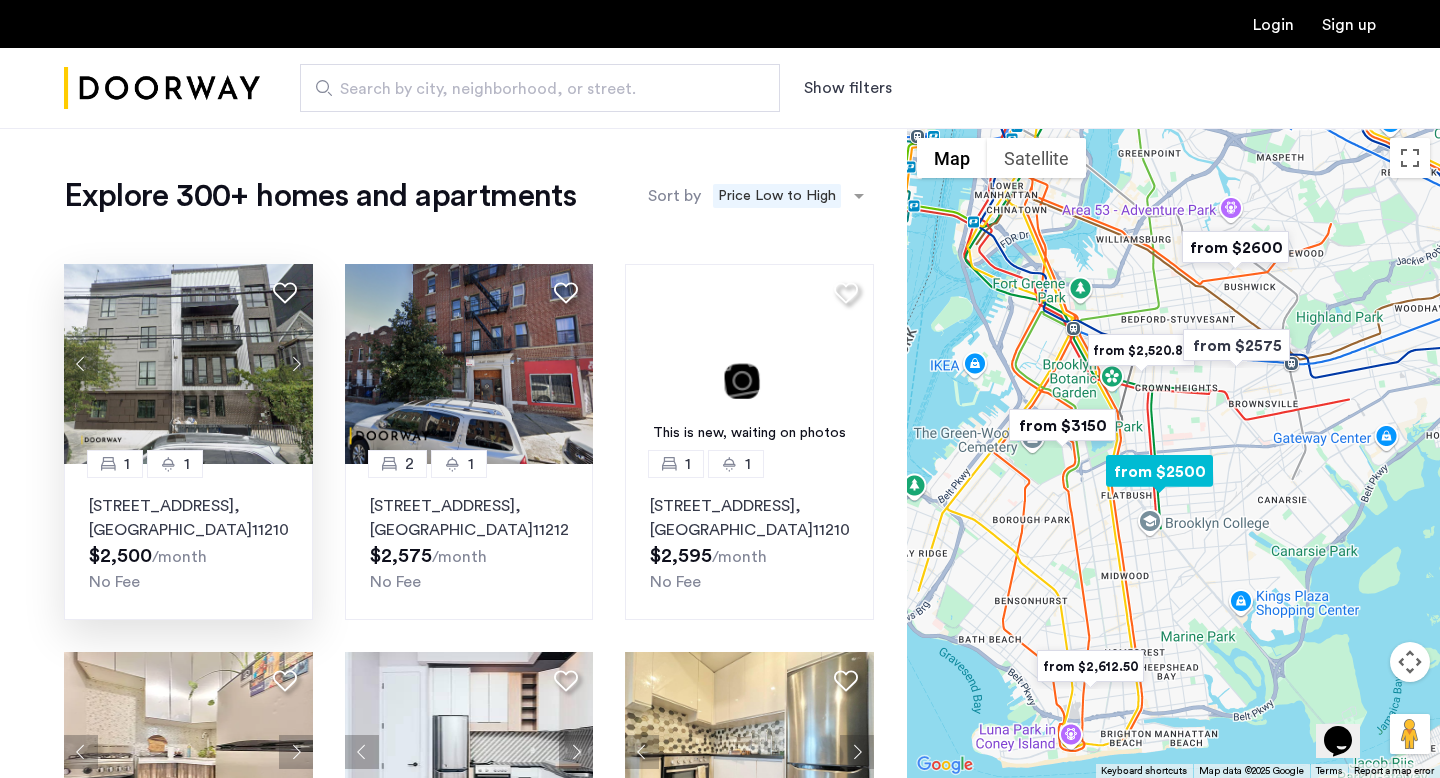 click 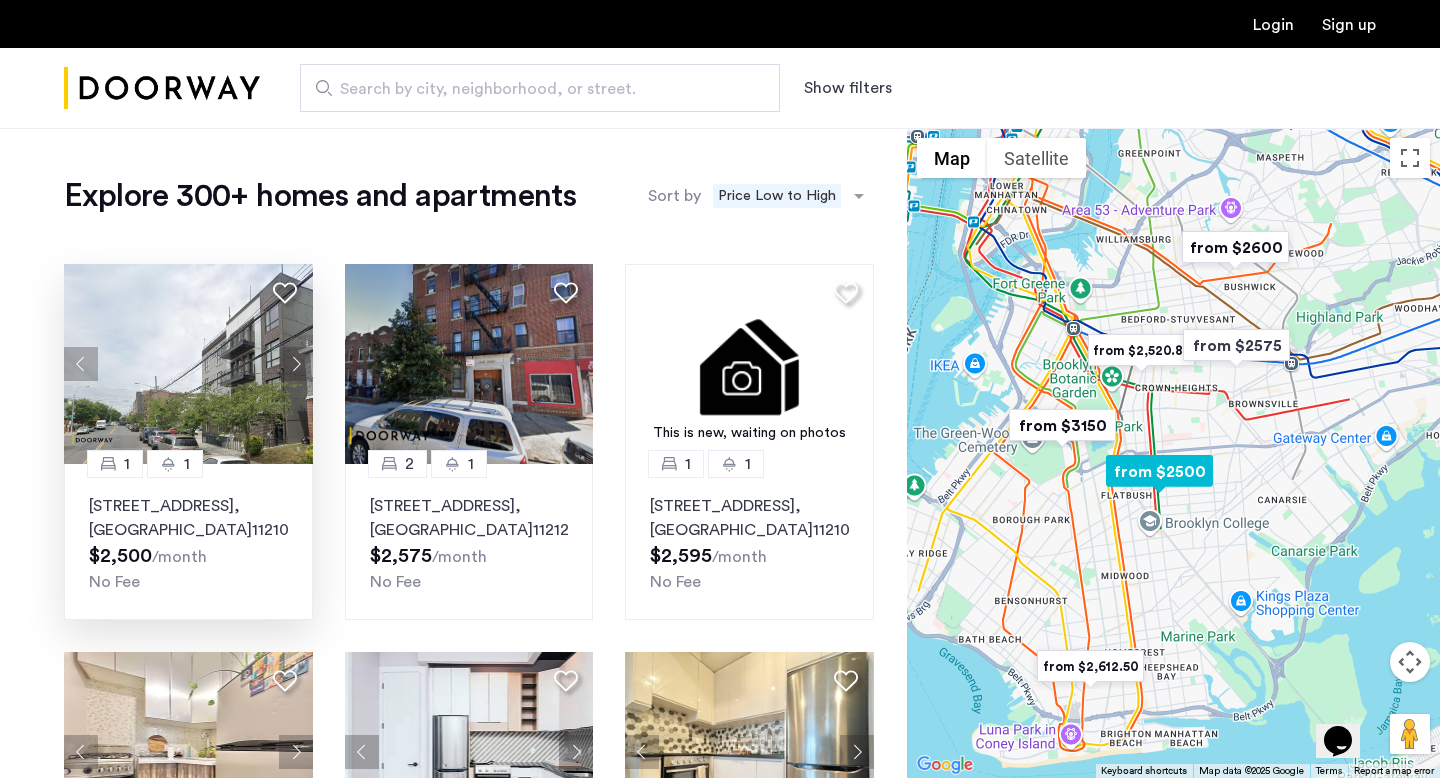 click 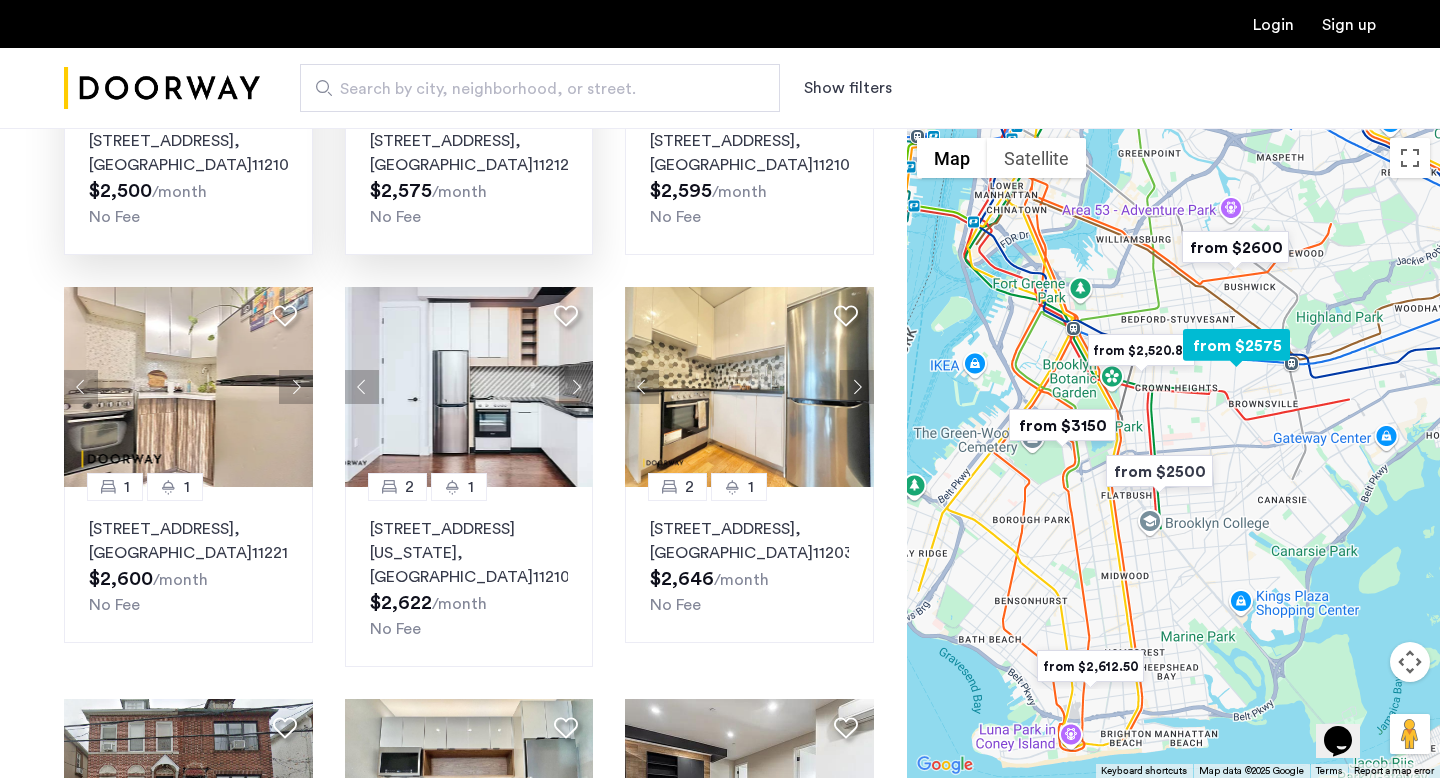 scroll, scrollTop: 368, scrollLeft: 0, axis: vertical 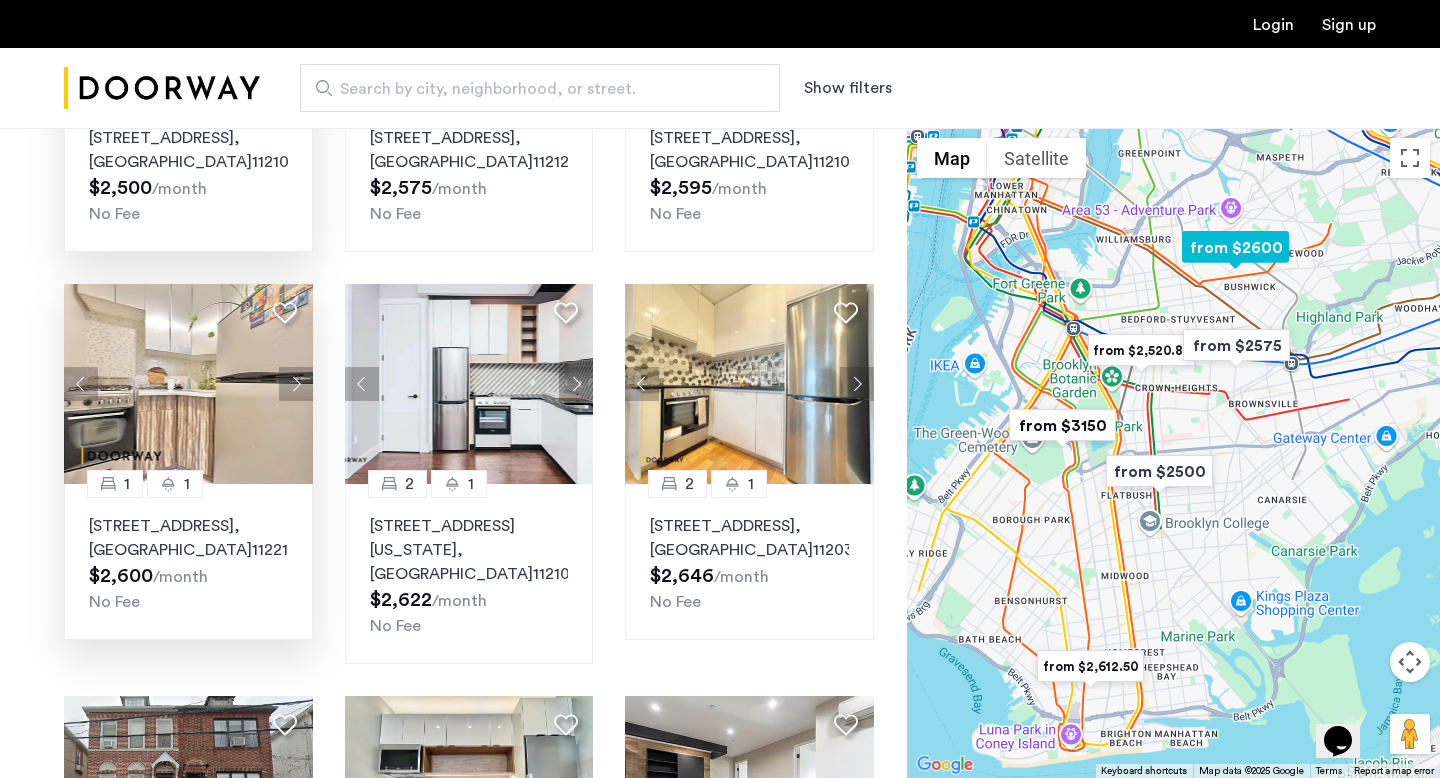 click 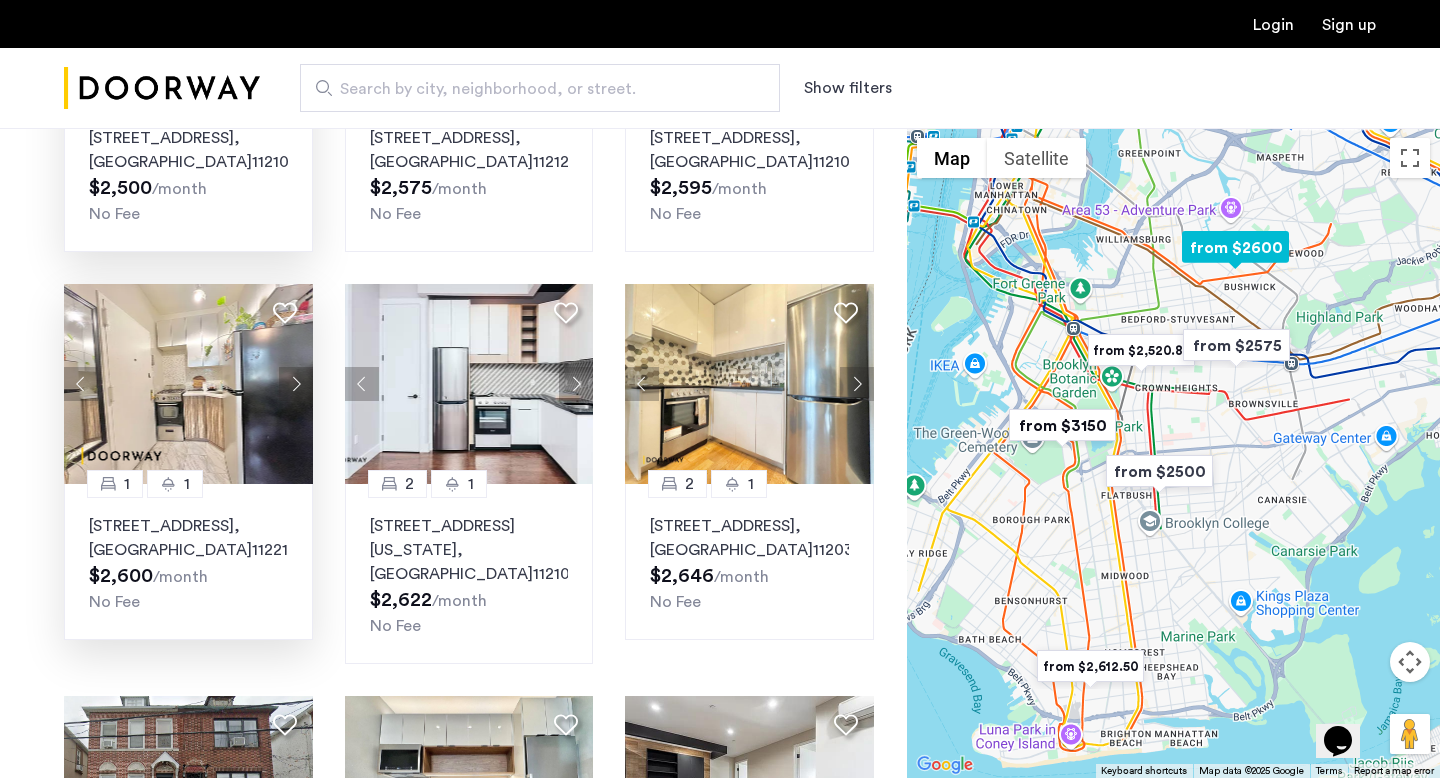 click 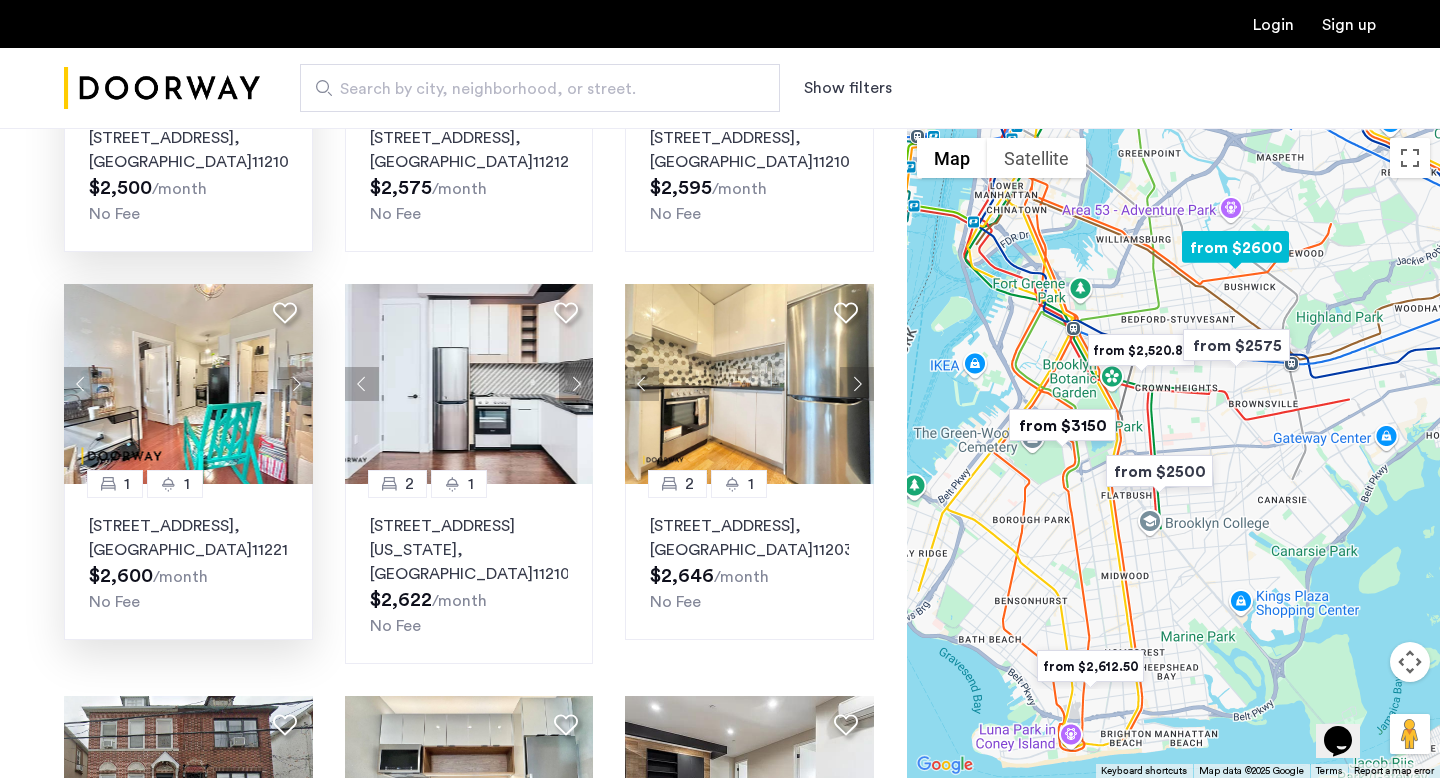 click 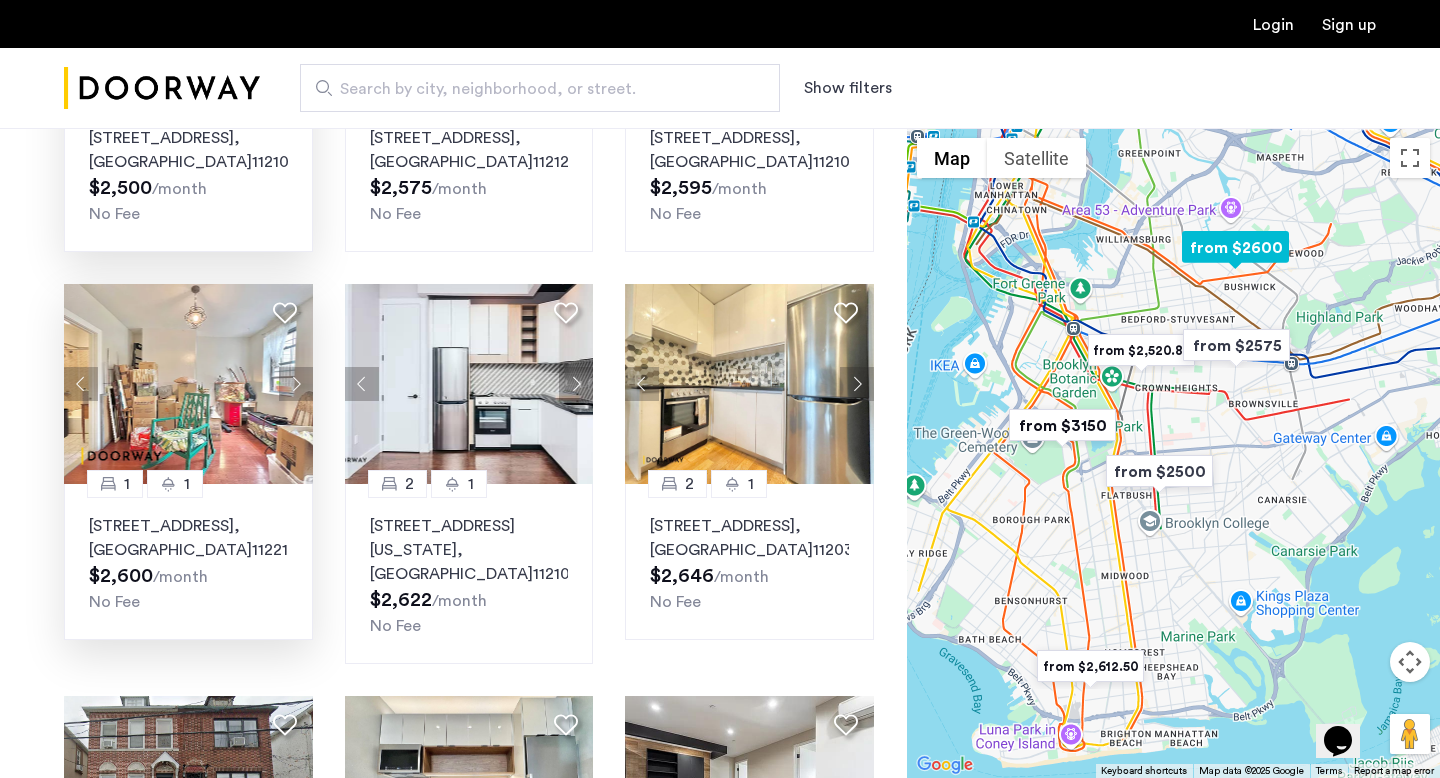 click 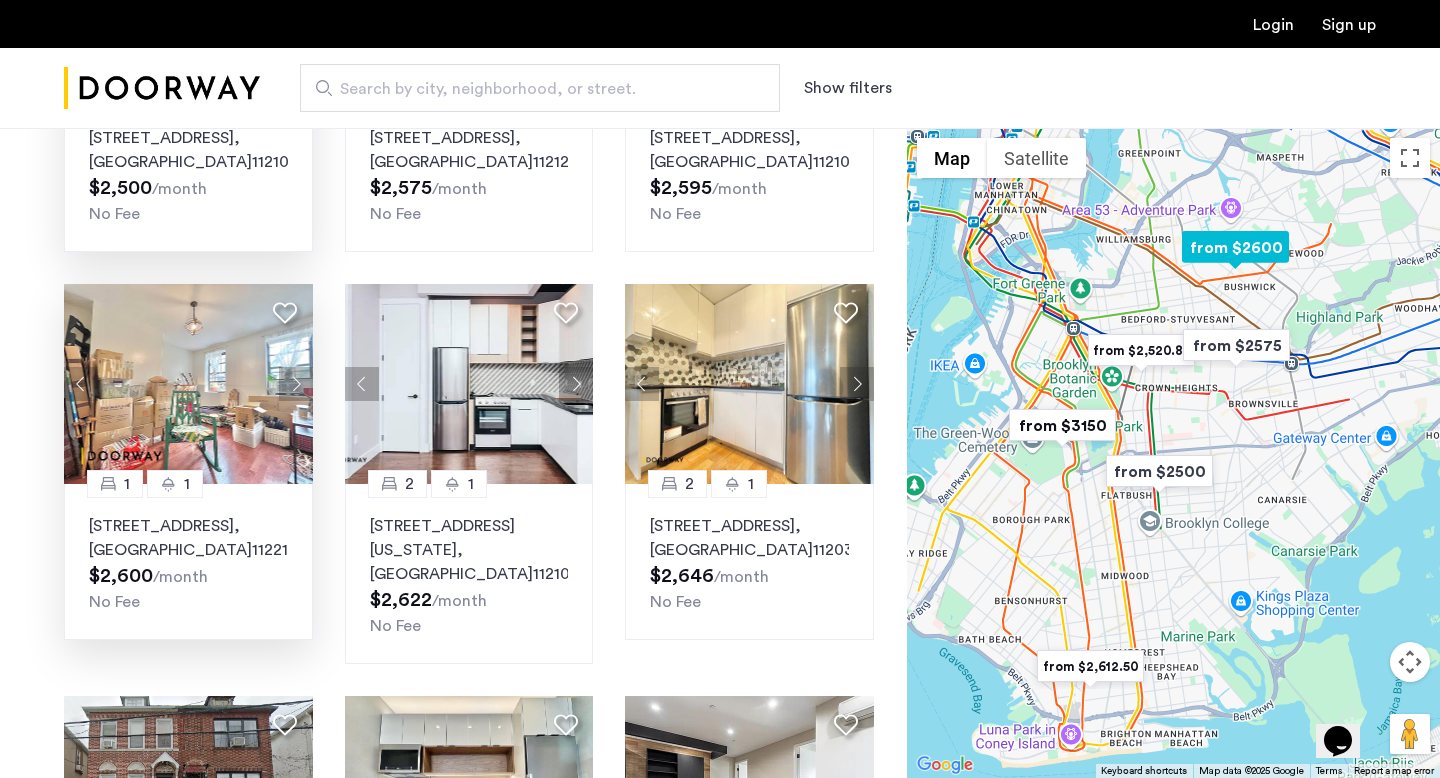 click 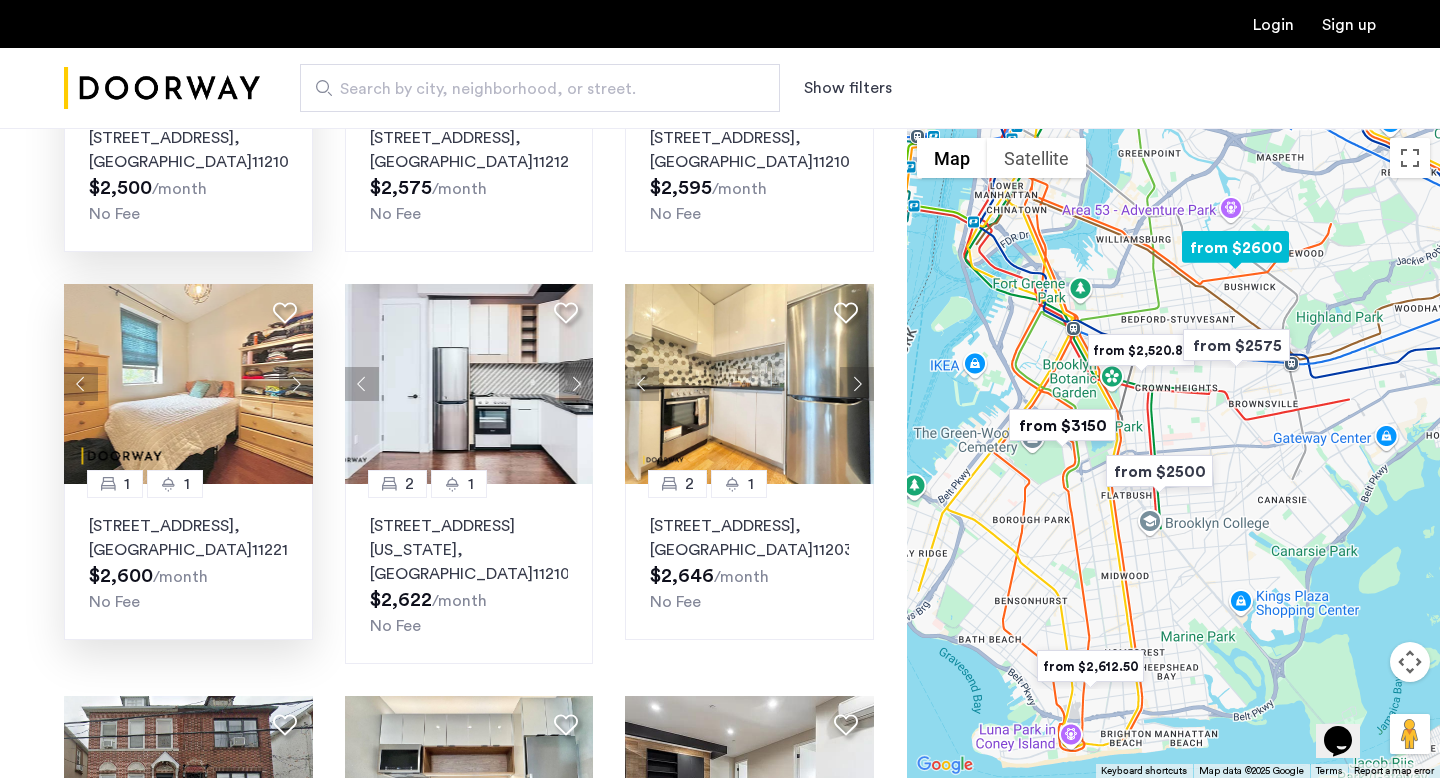 click 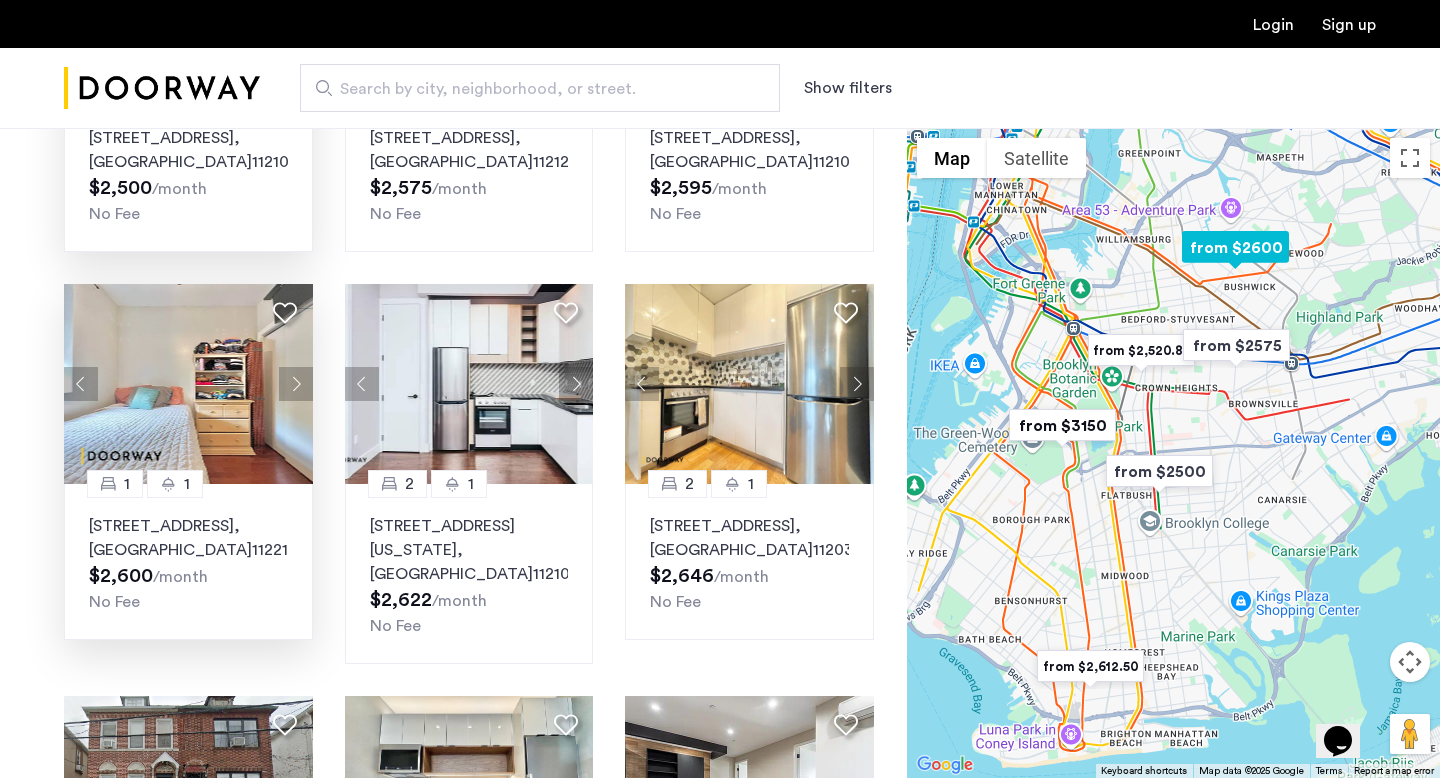 click 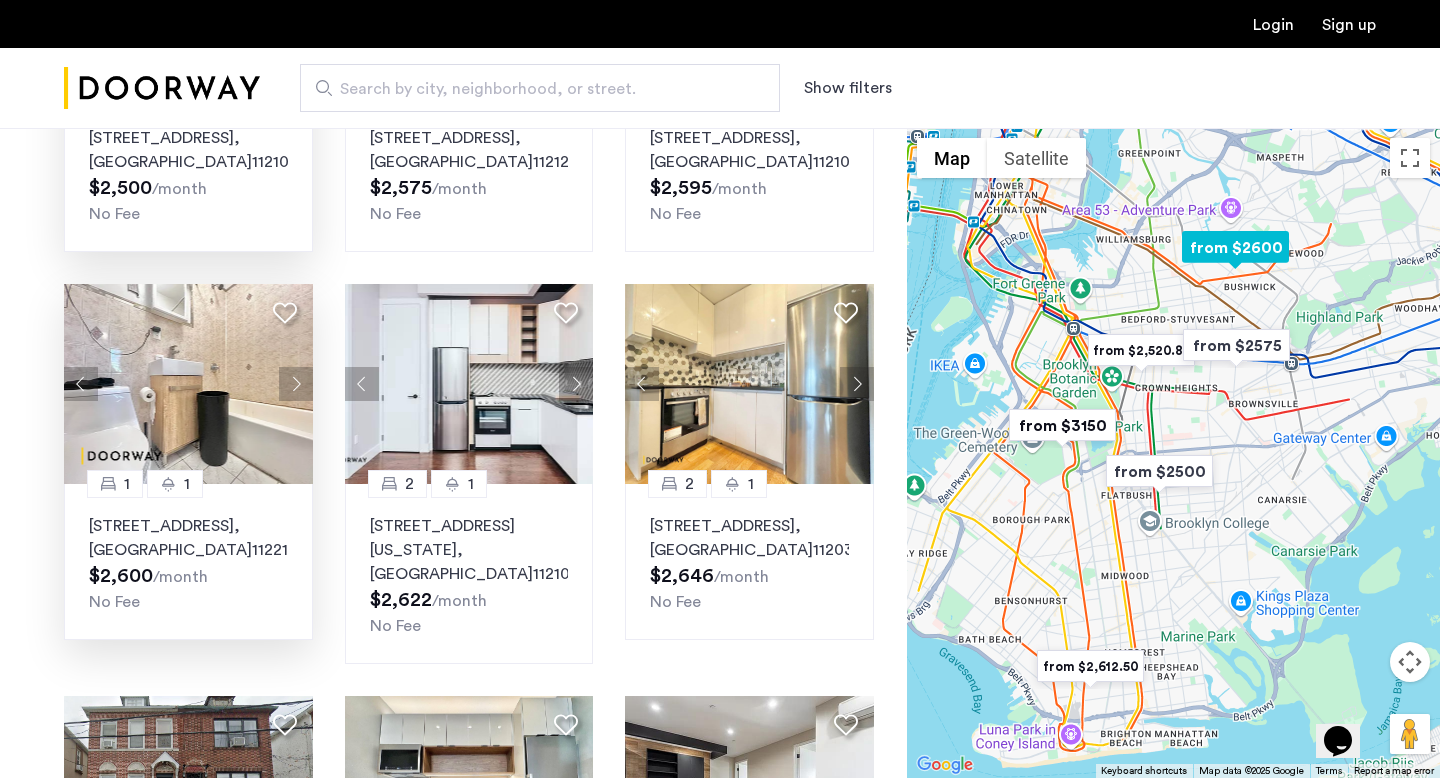 click 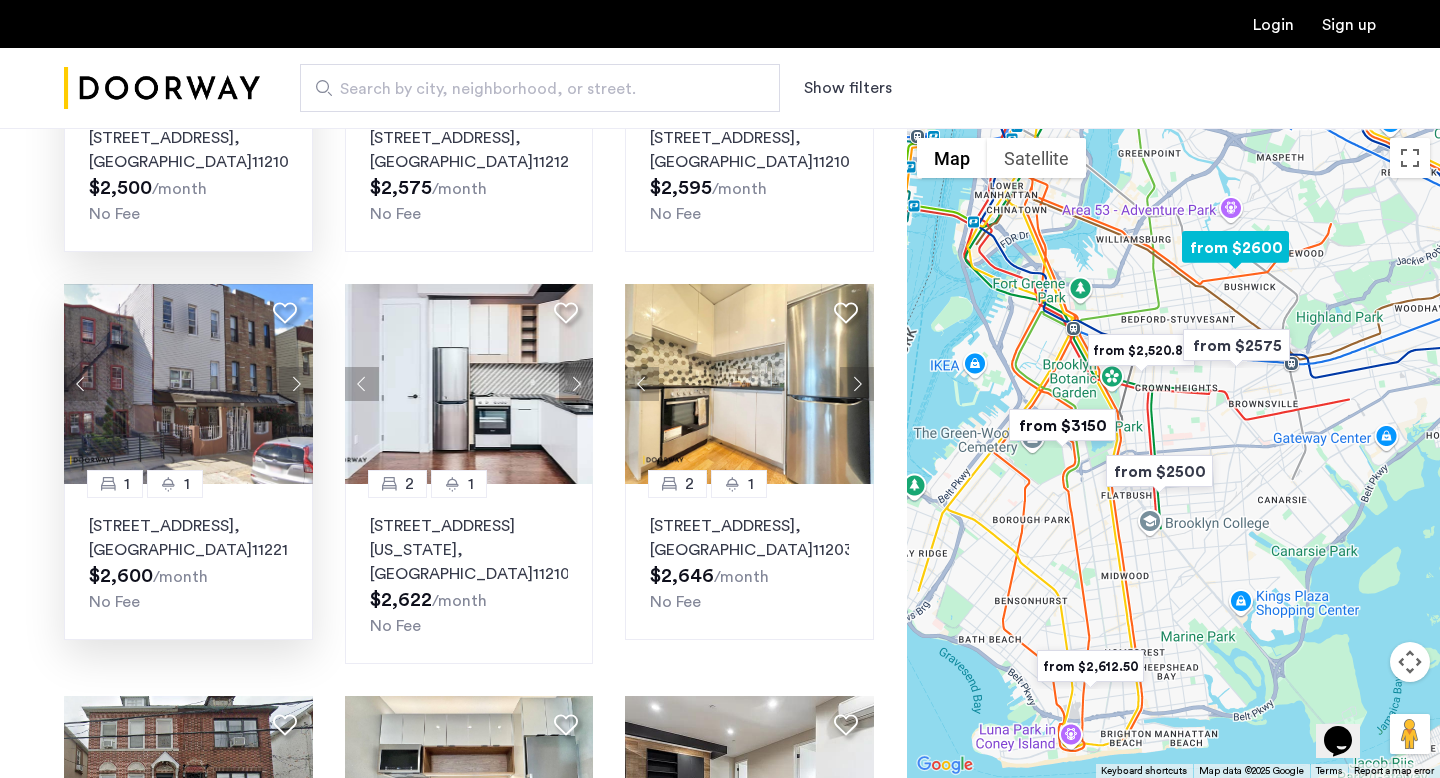 click 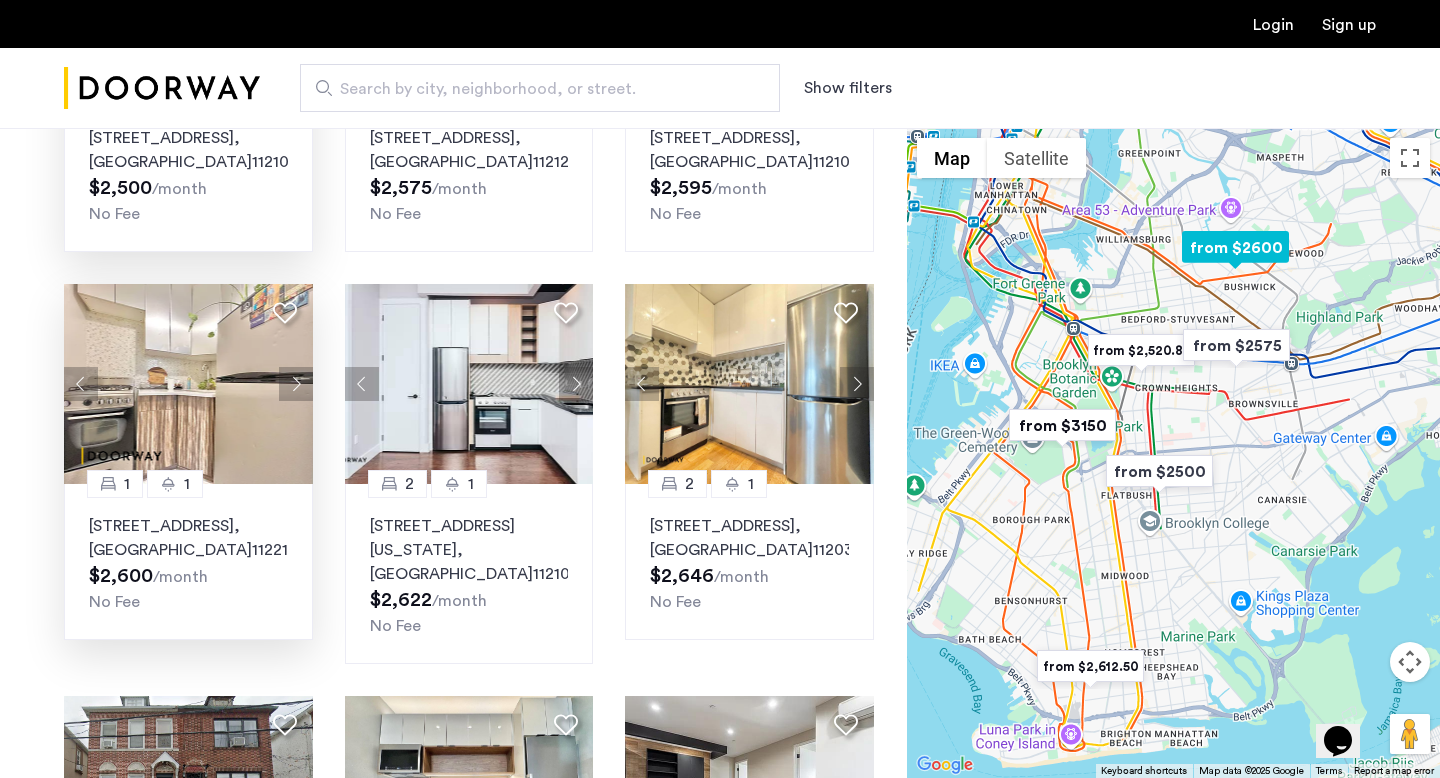click on ", [GEOGRAPHIC_DATA]" 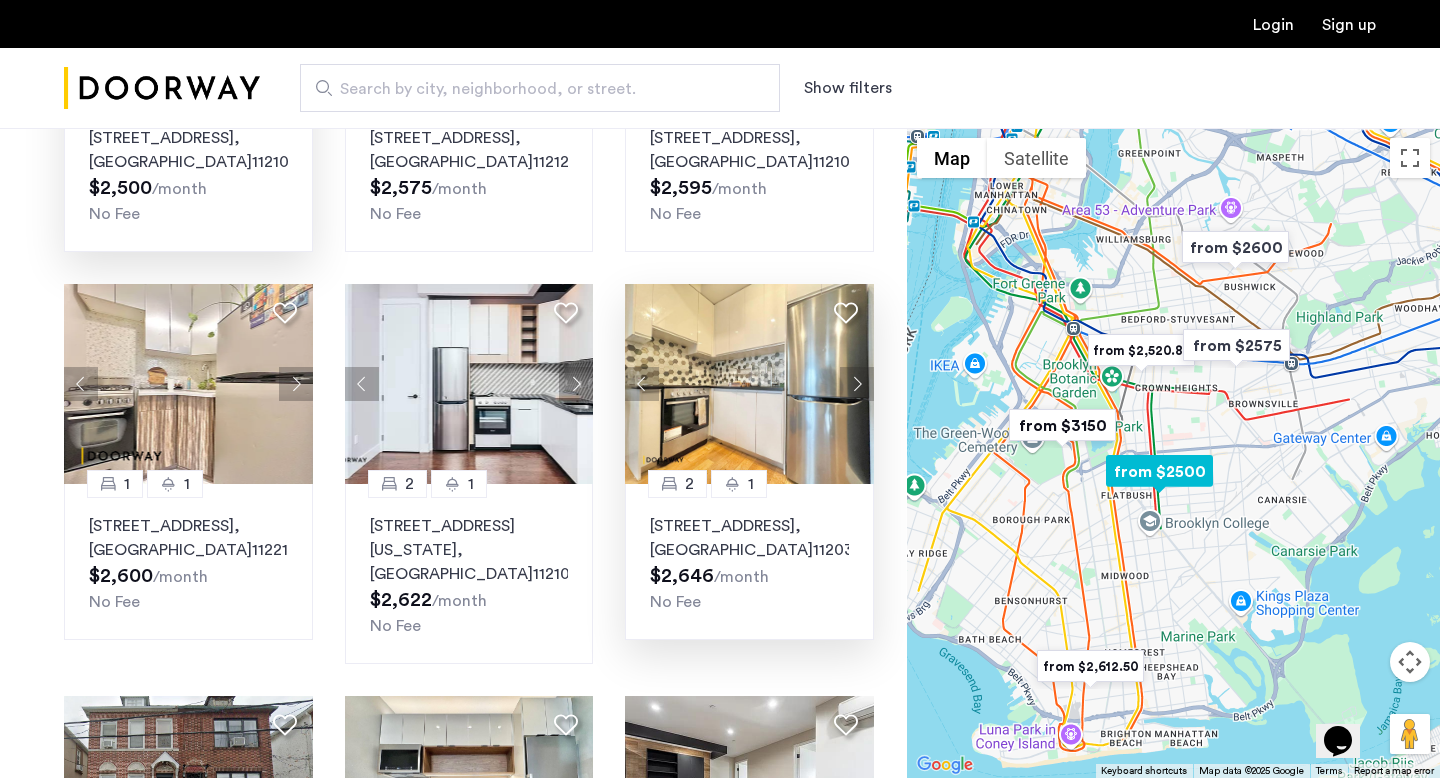click 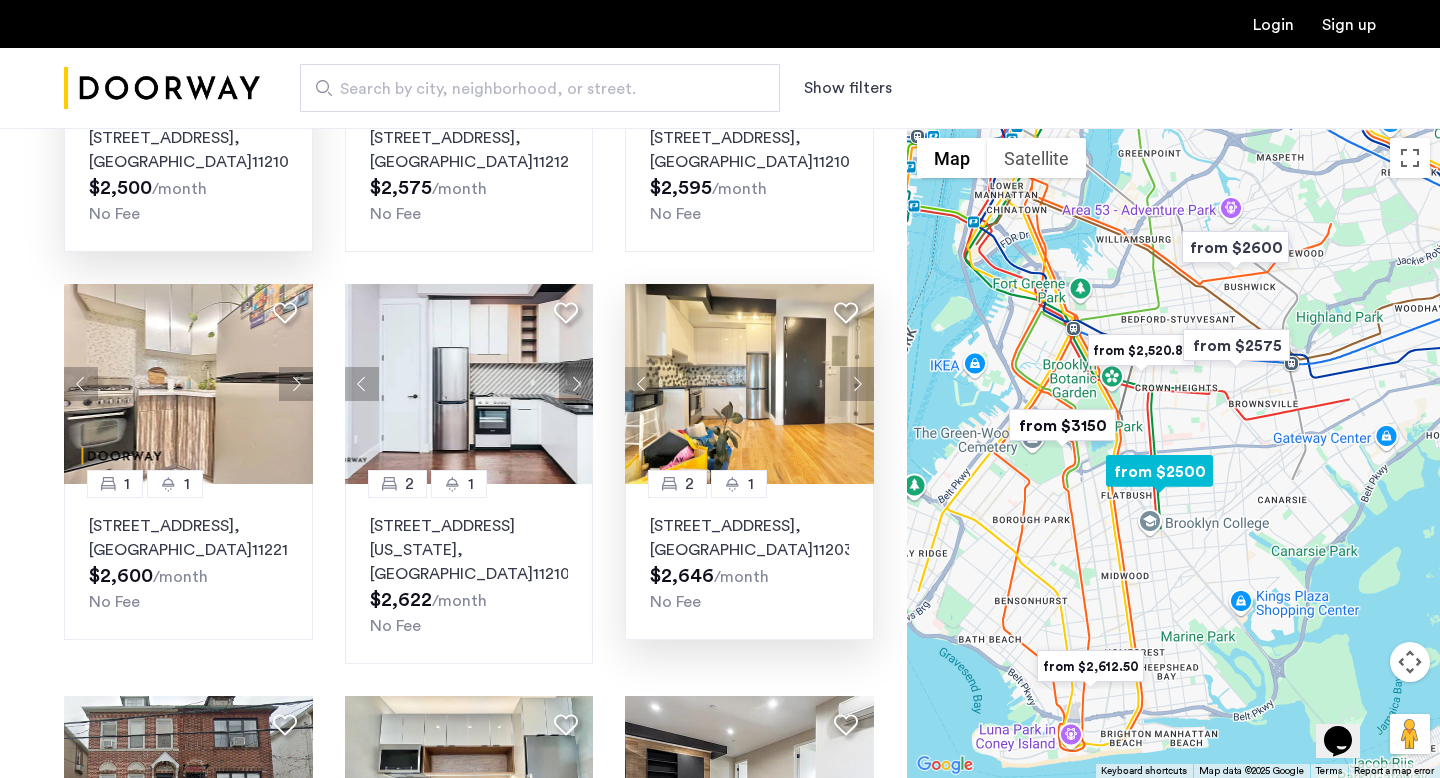 click 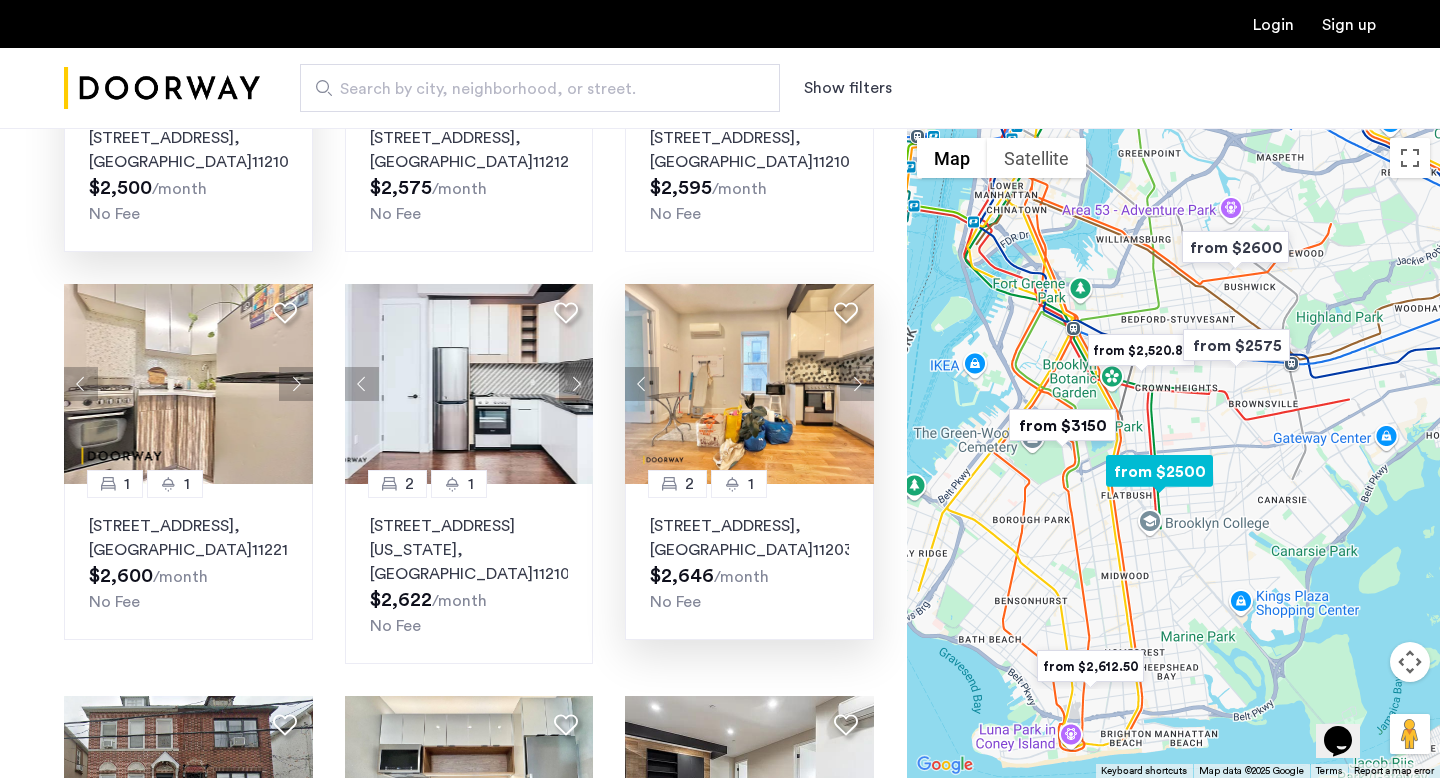 click 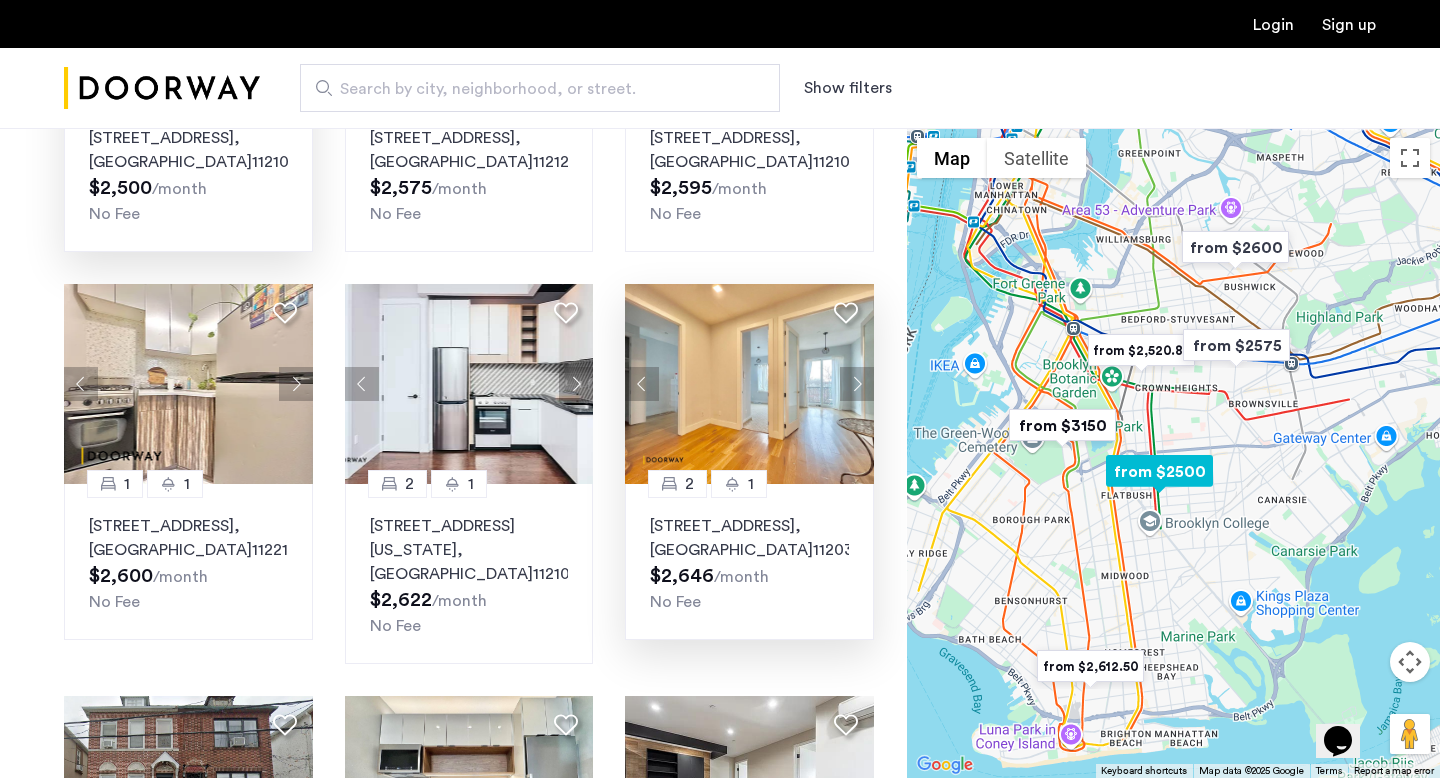 click 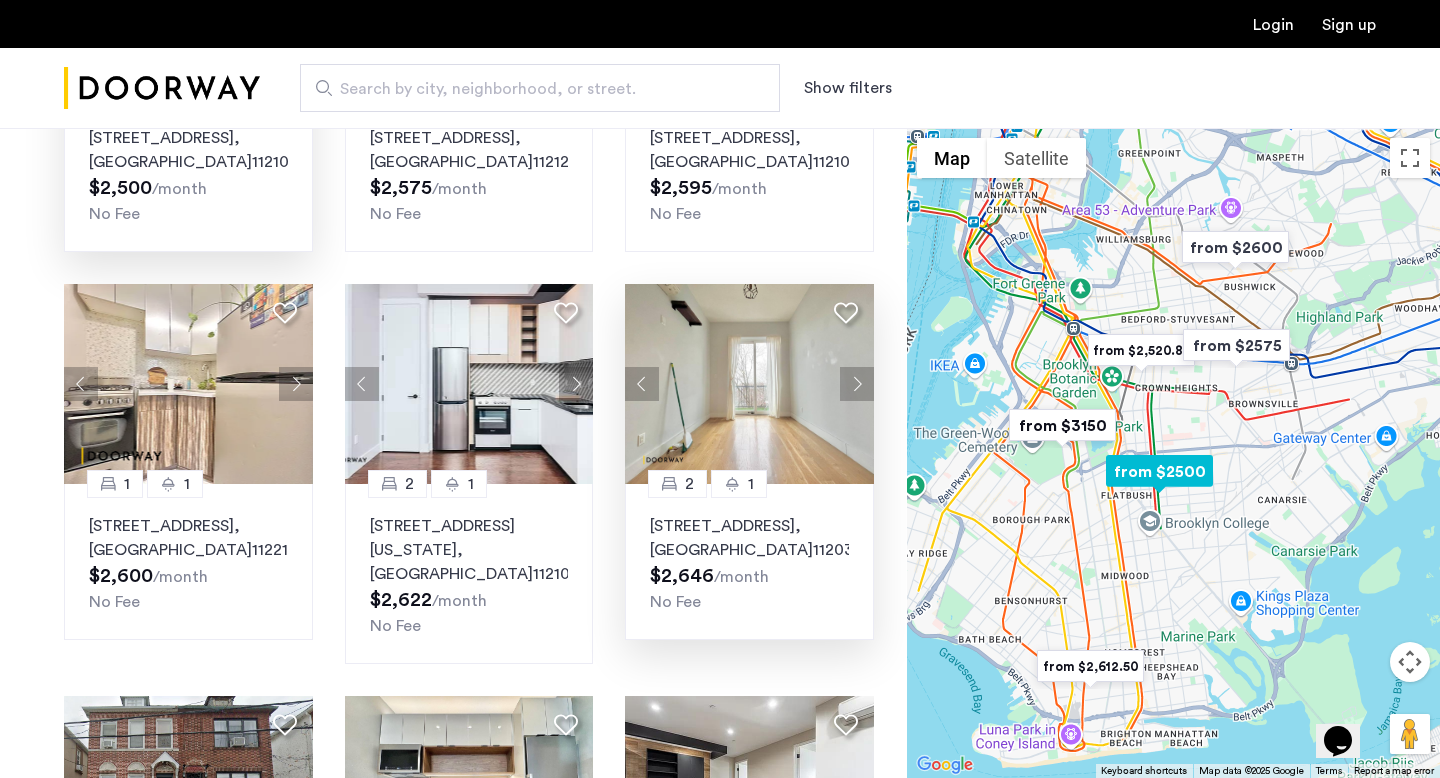 click 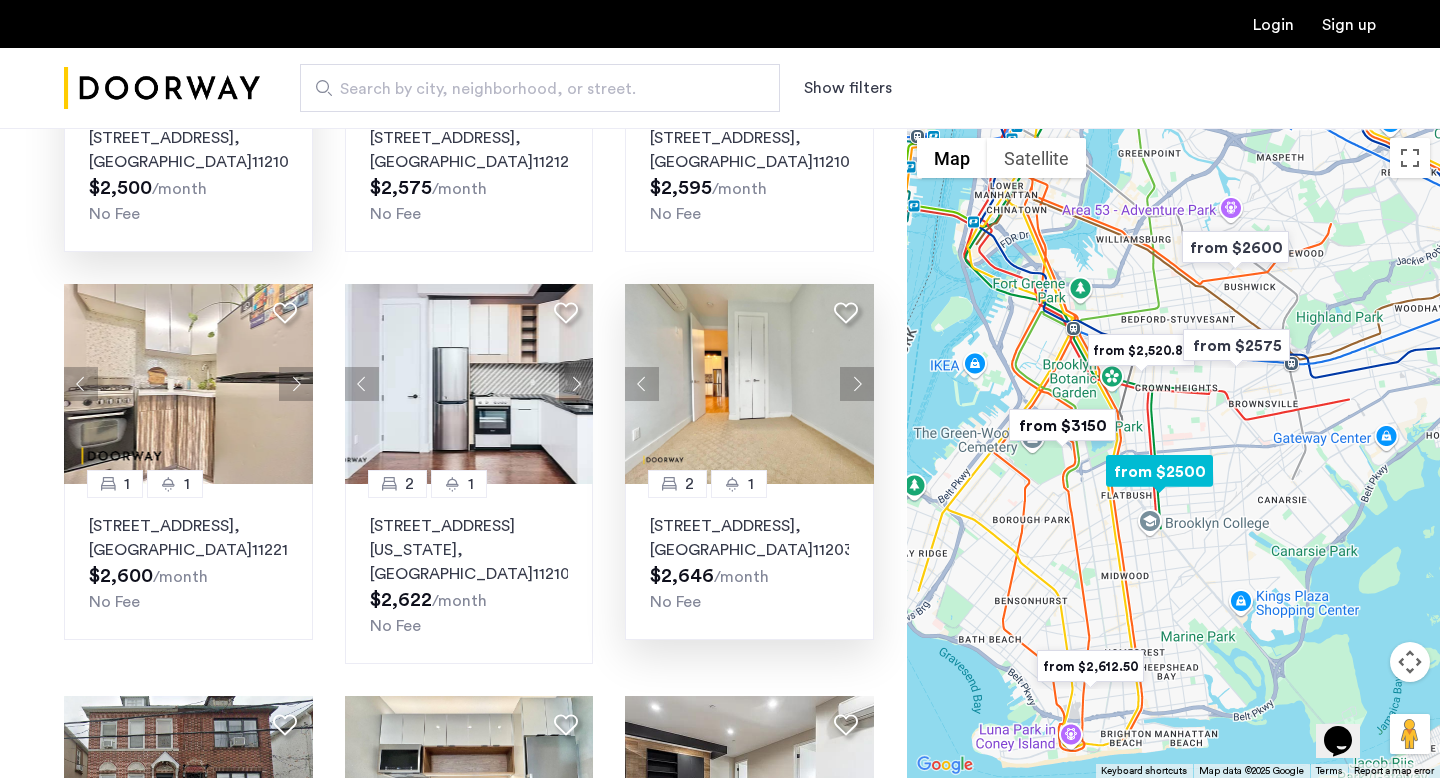 click 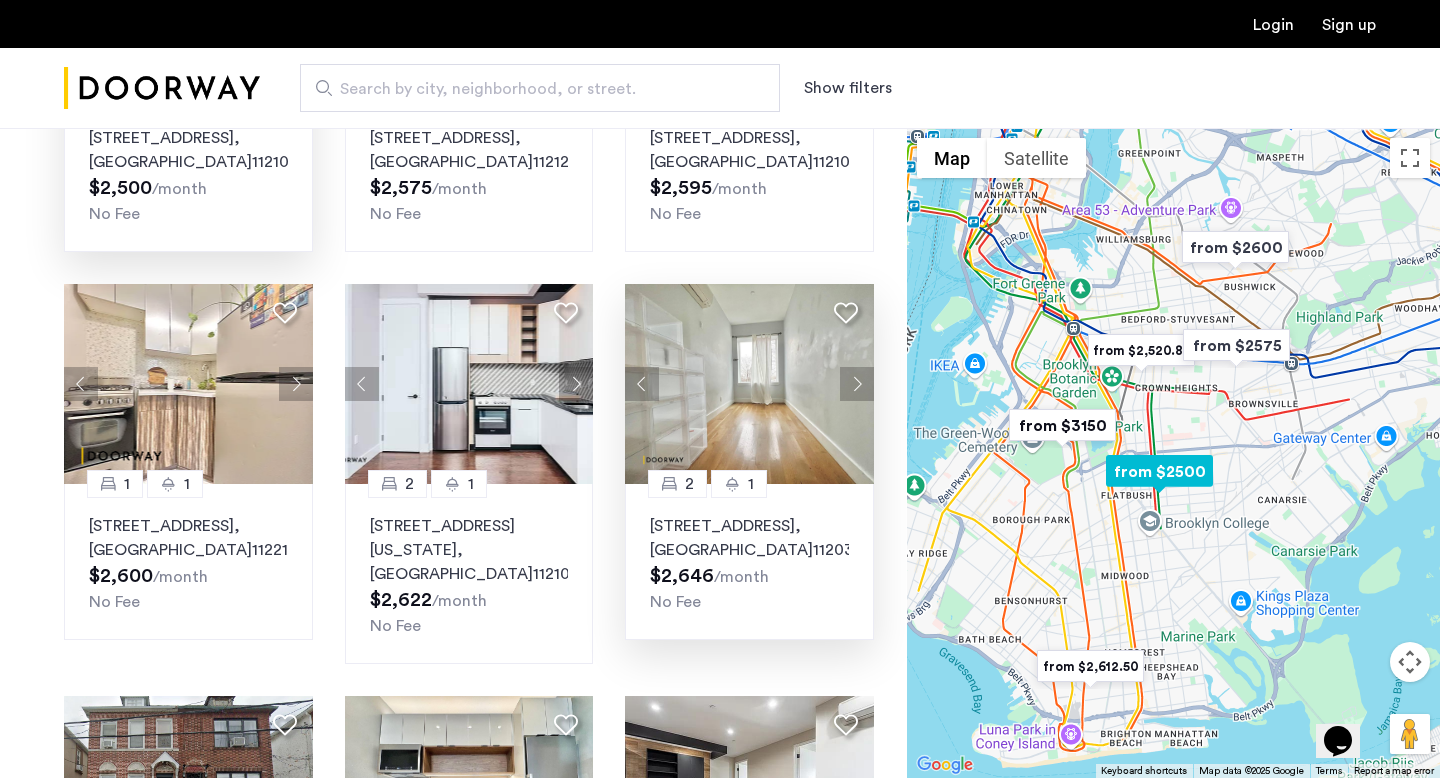 click 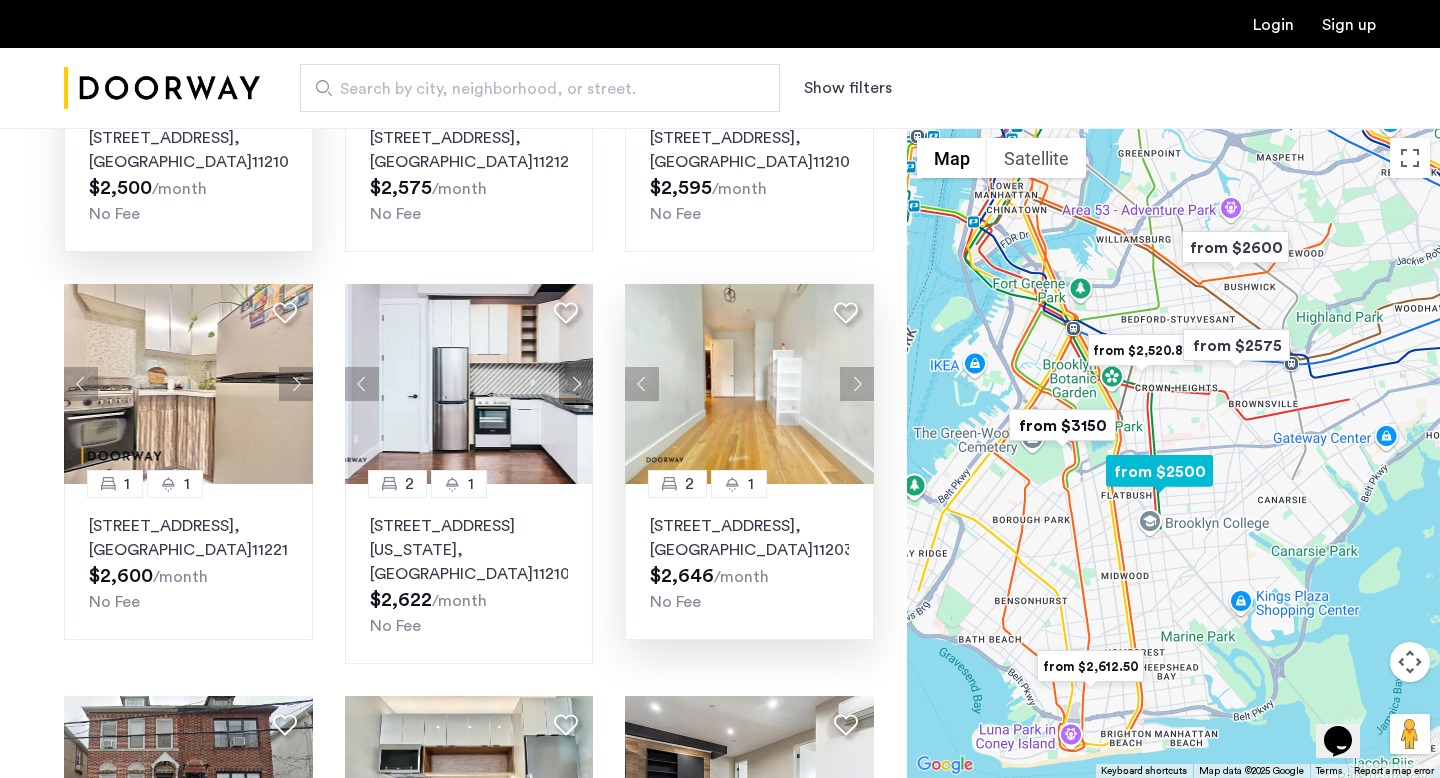 click 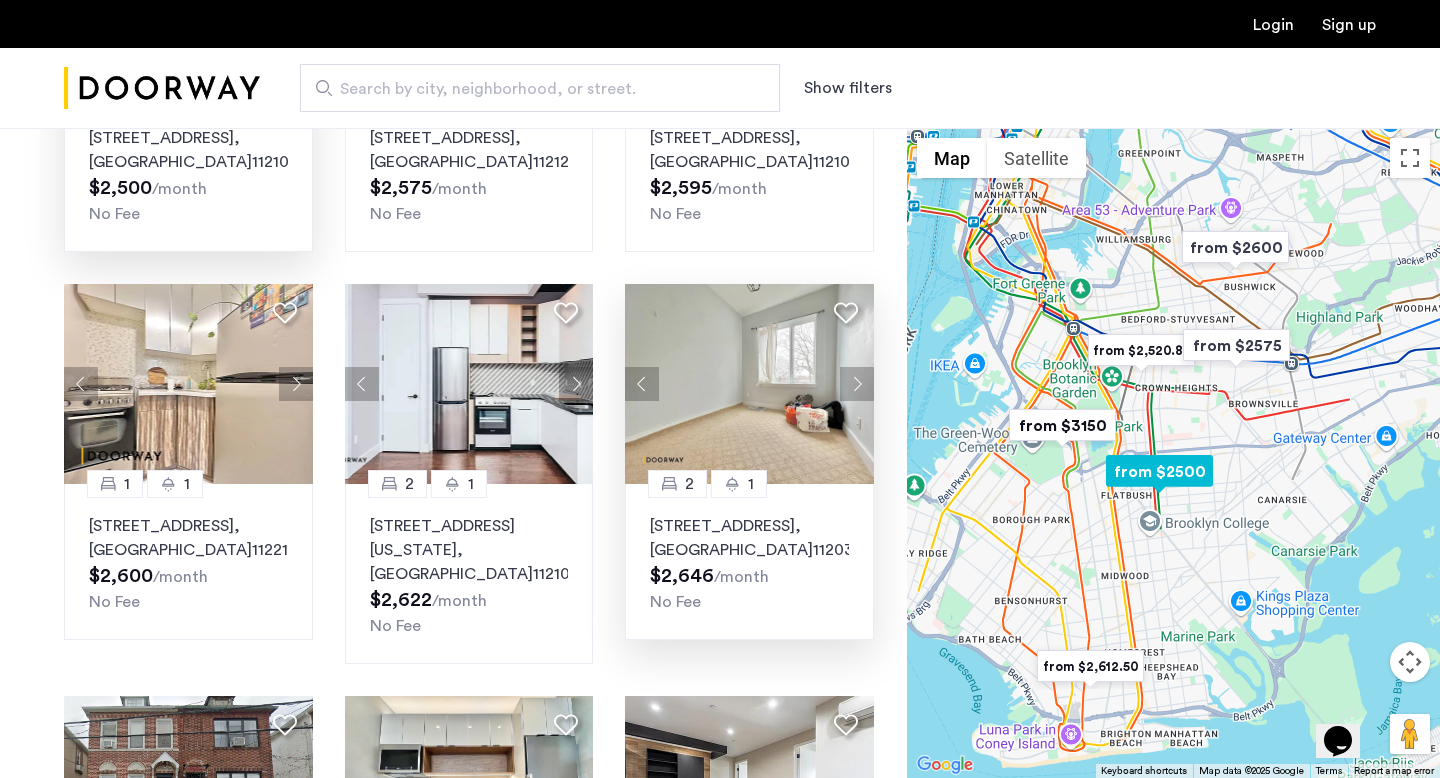 click 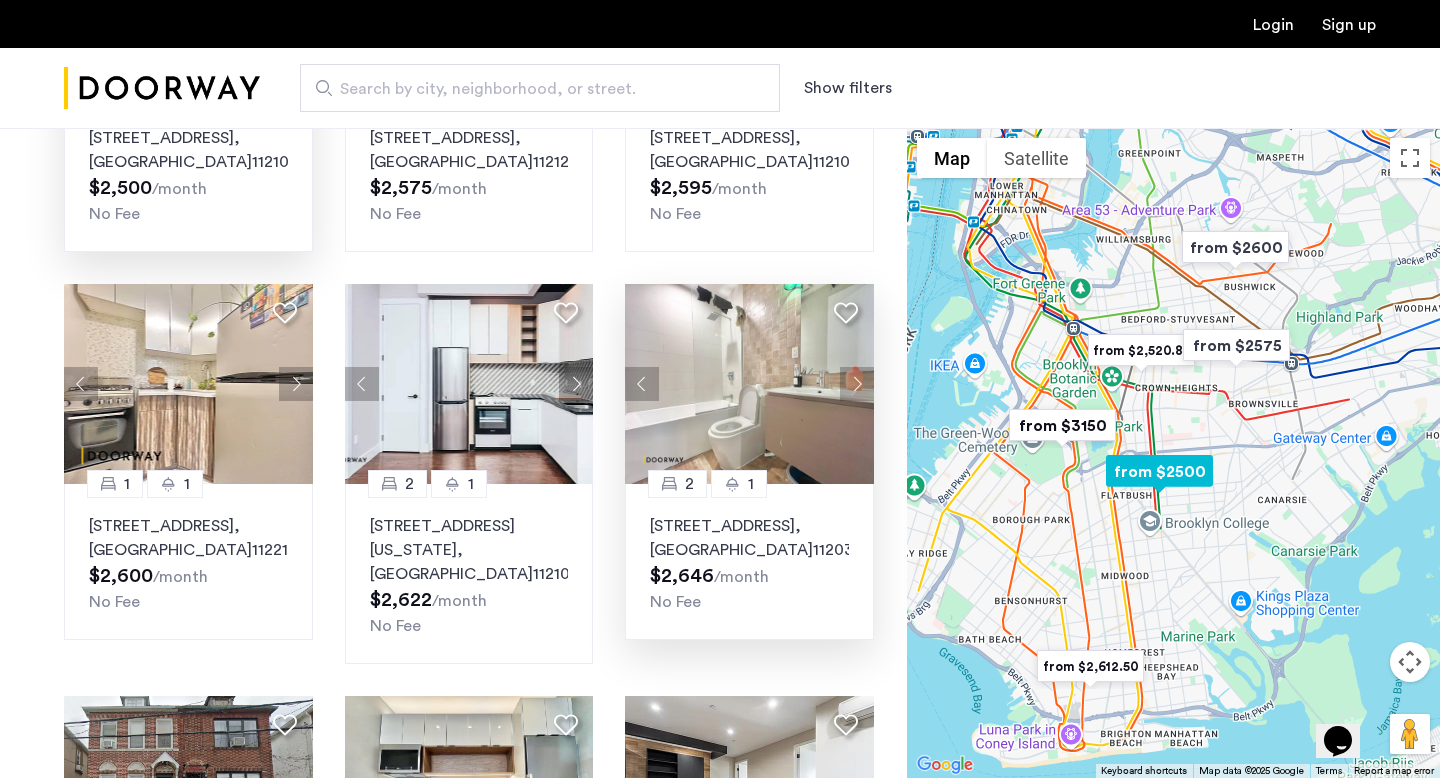 click 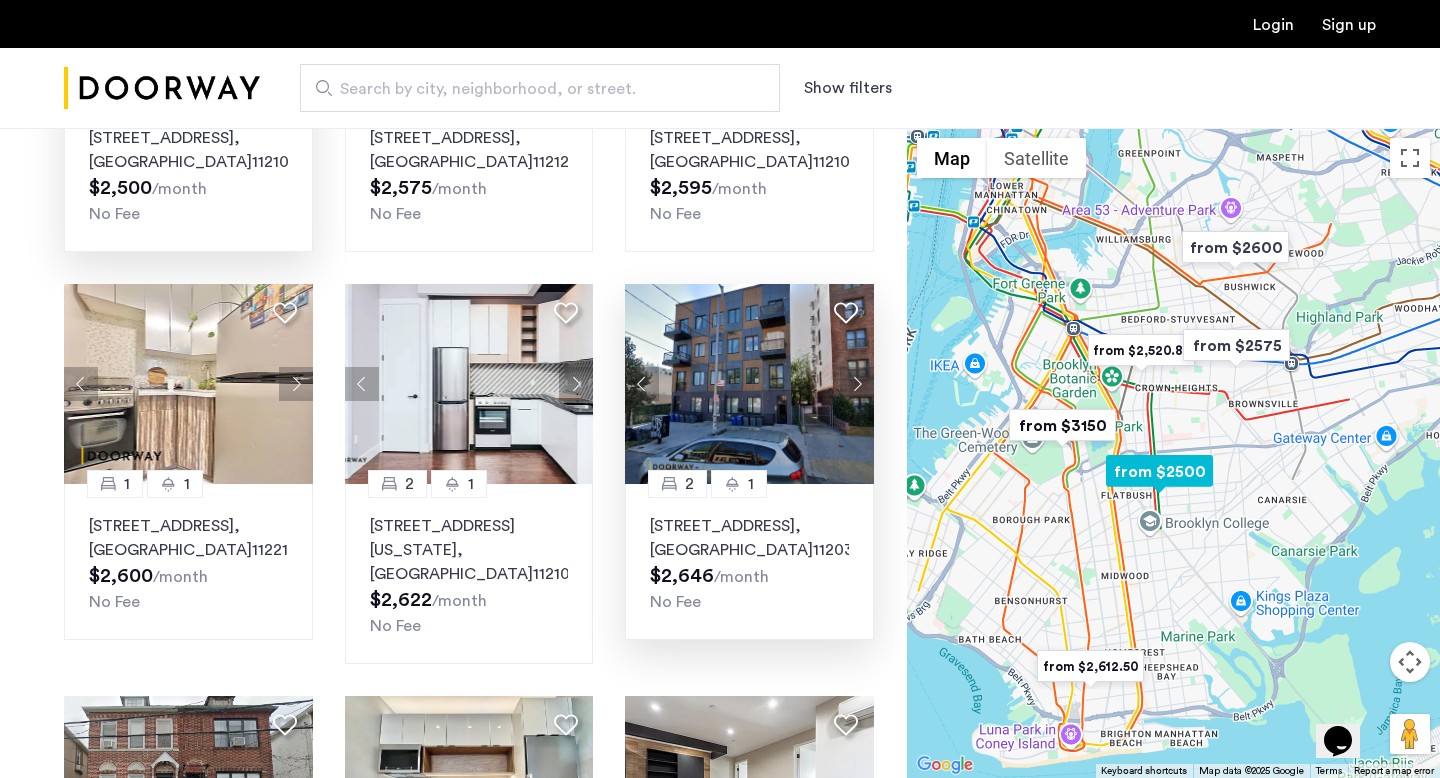 click 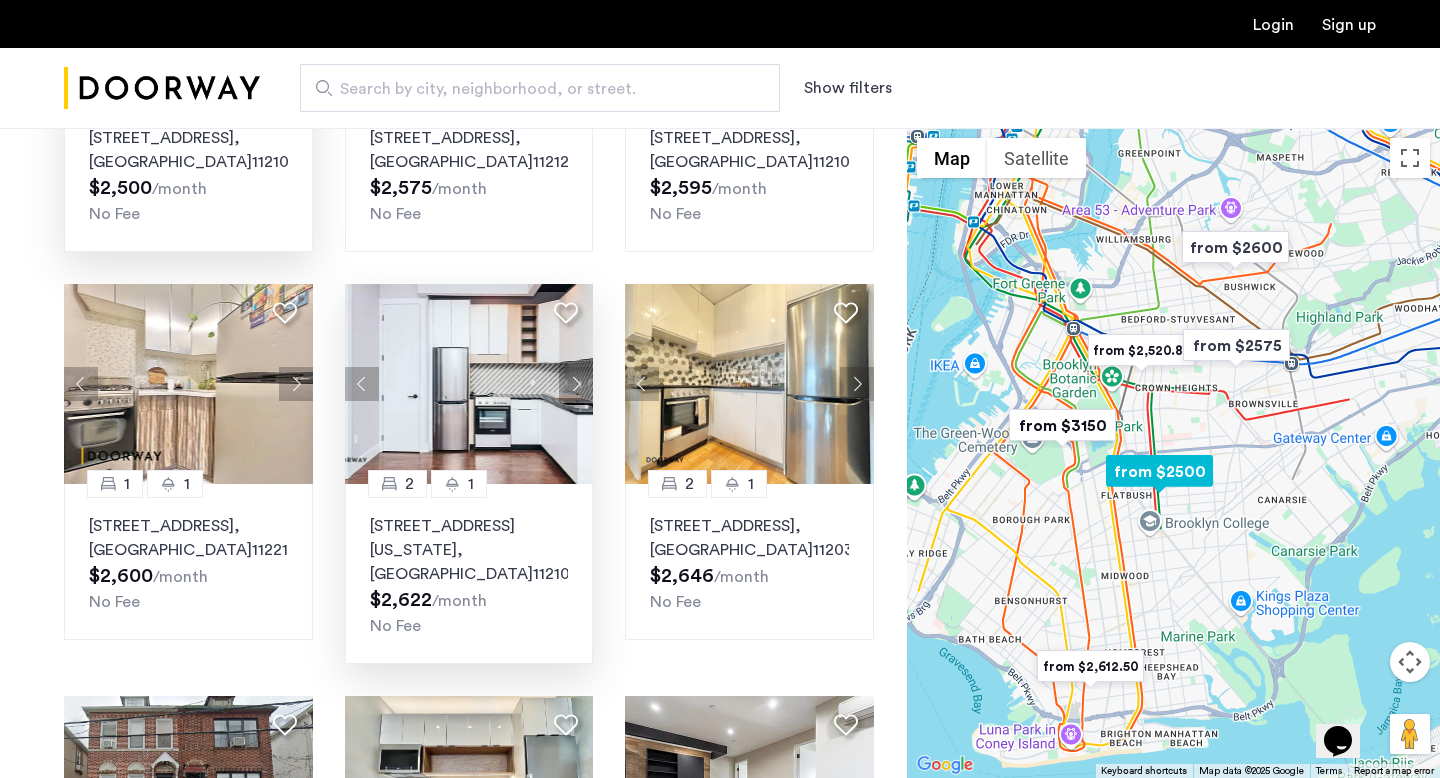 click 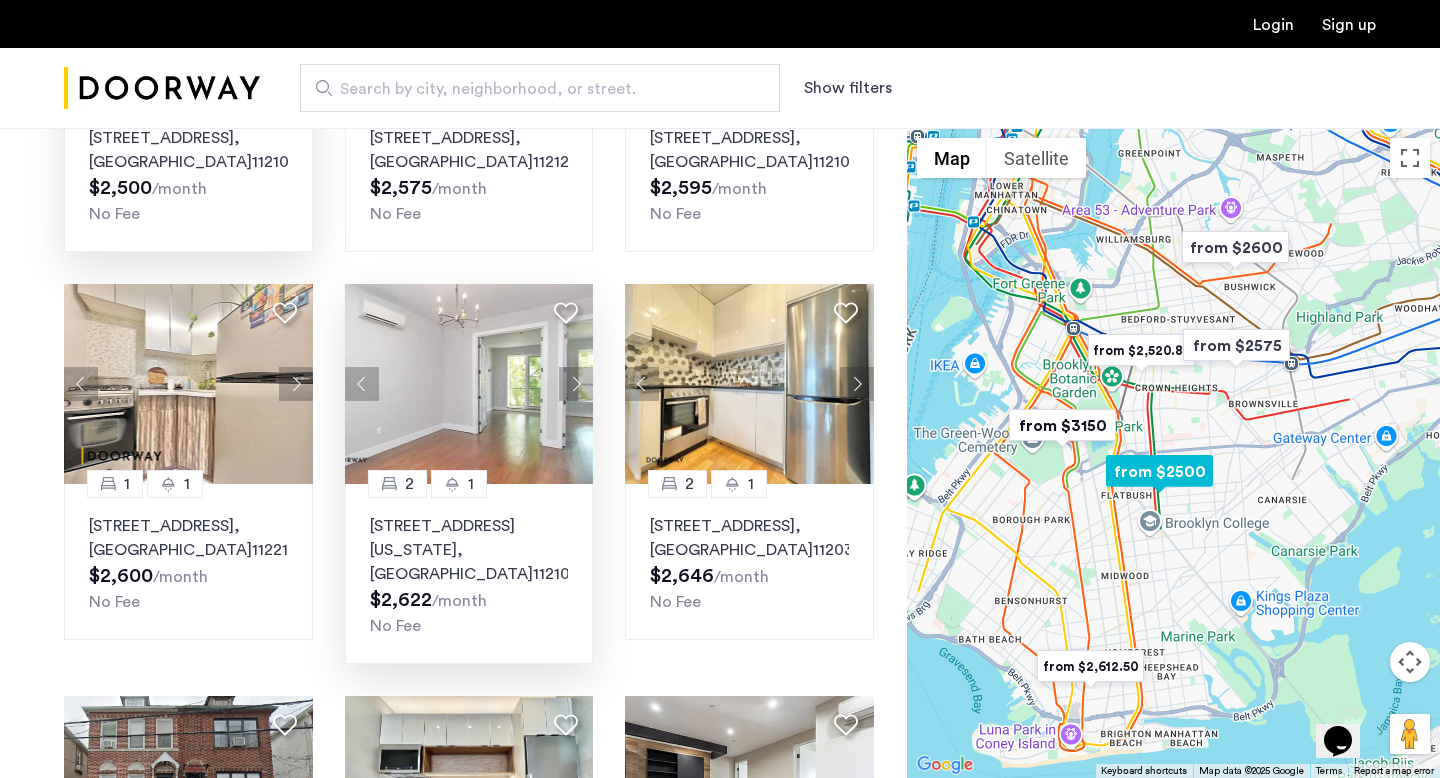 click 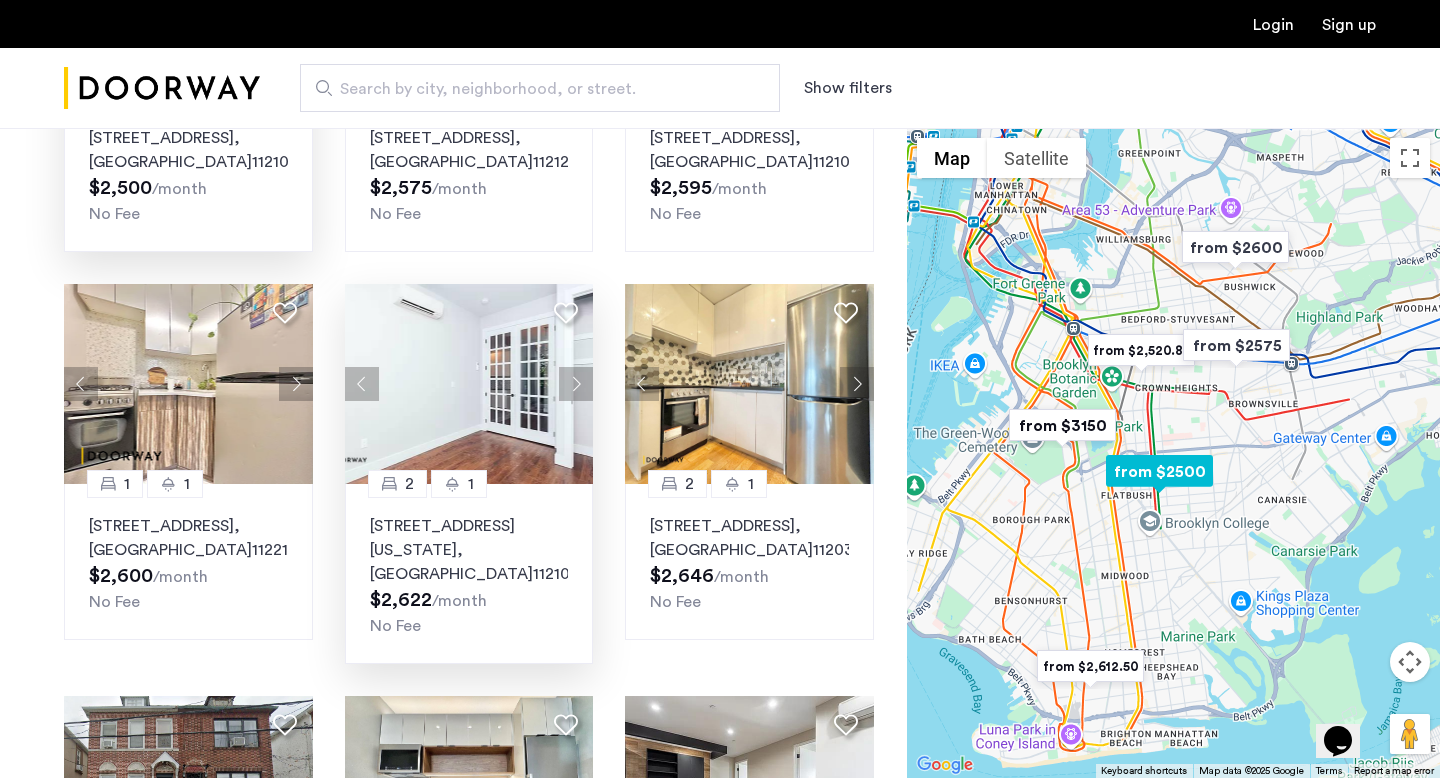 click 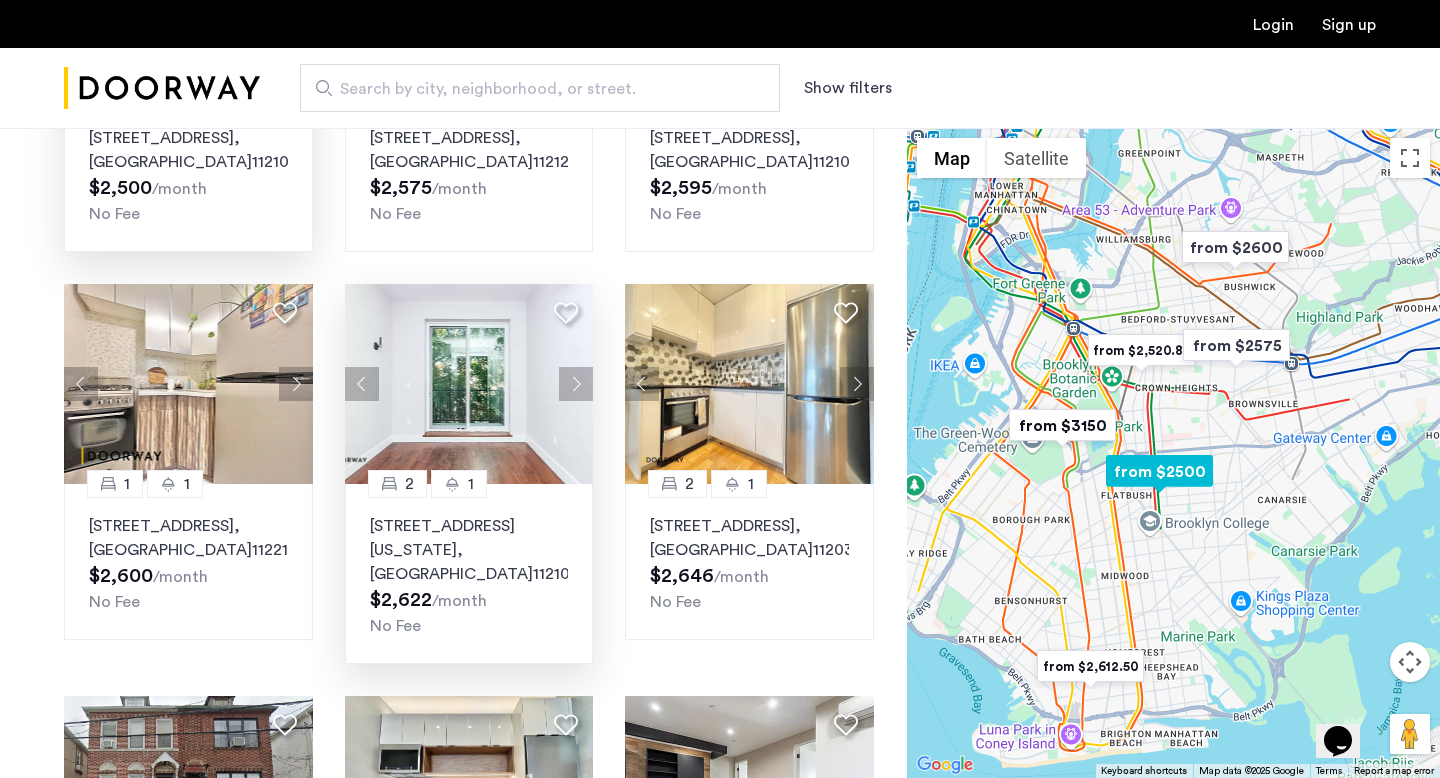 click 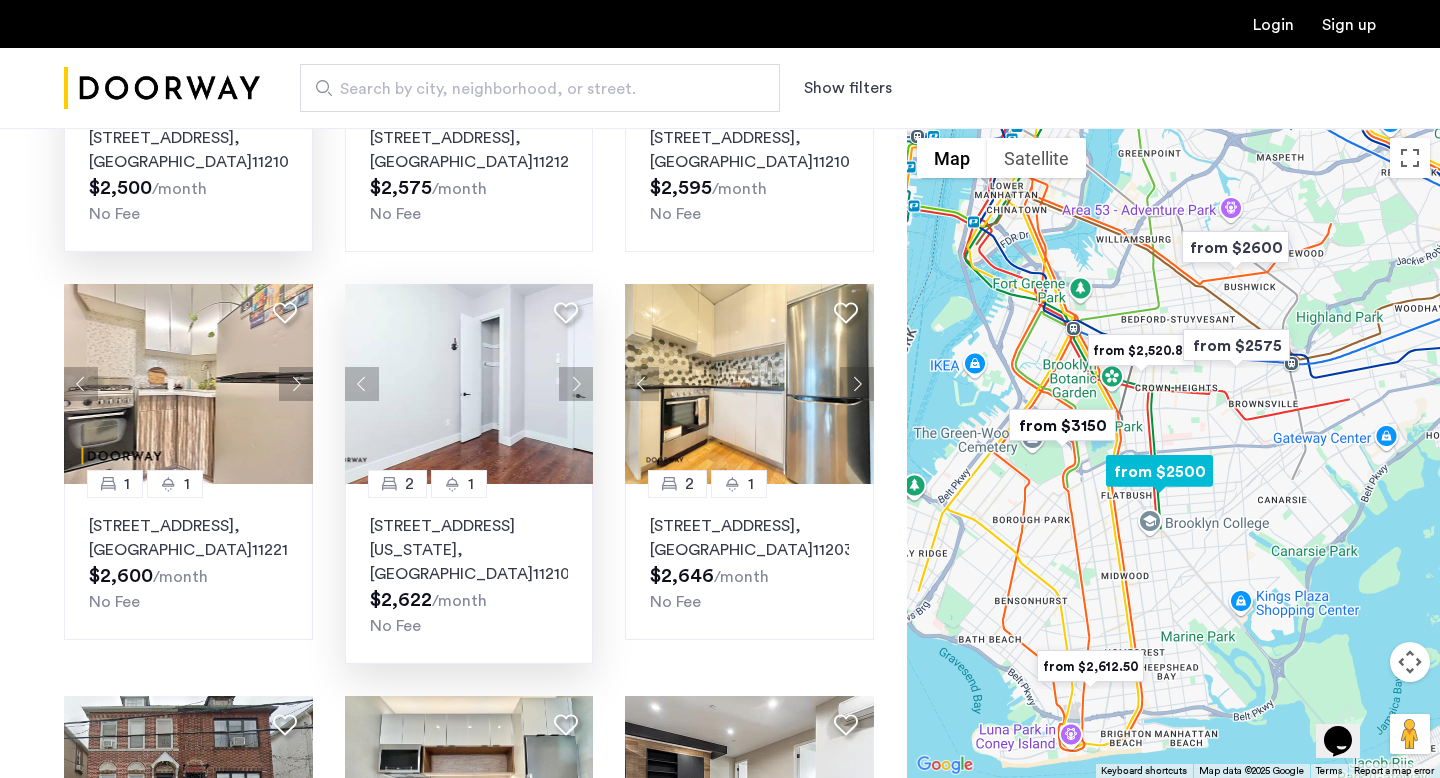 click 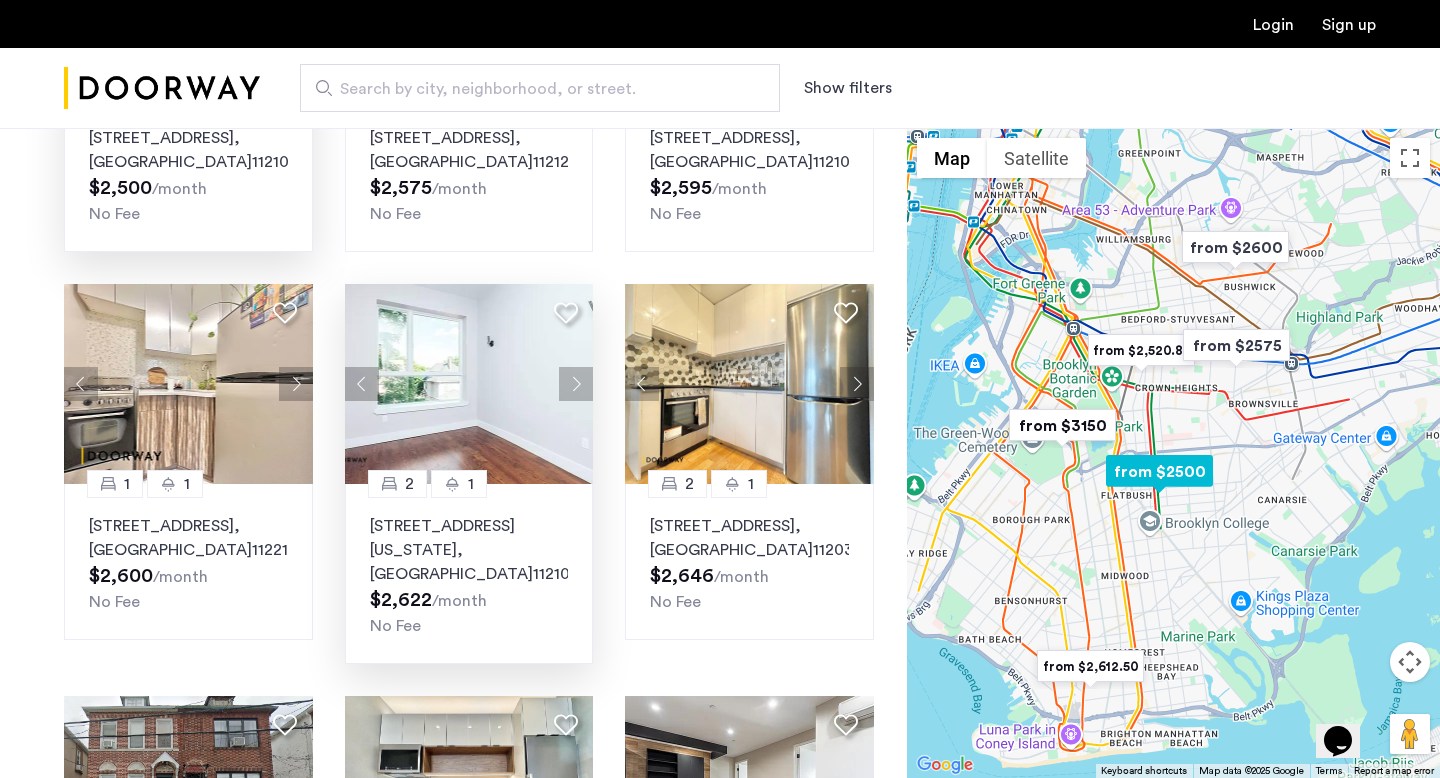 click 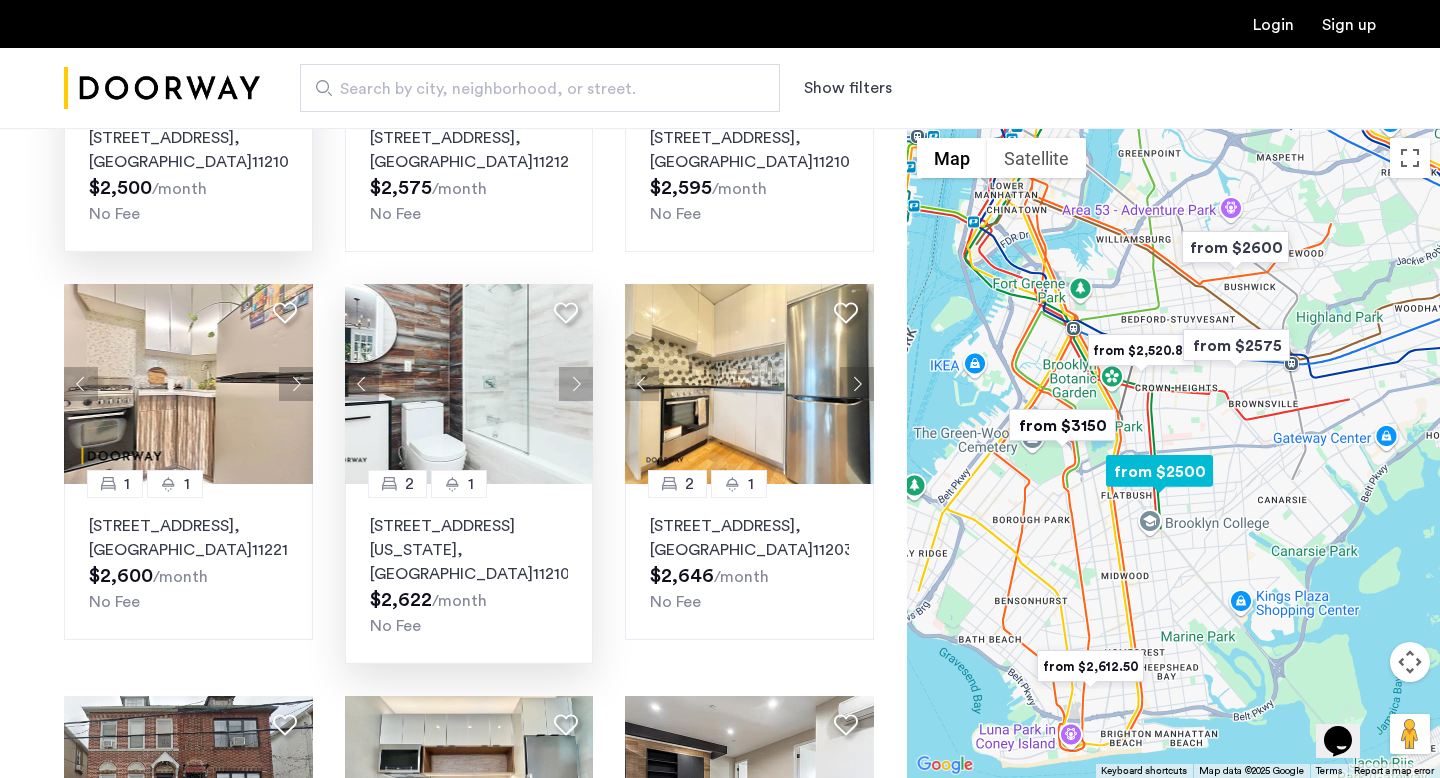click 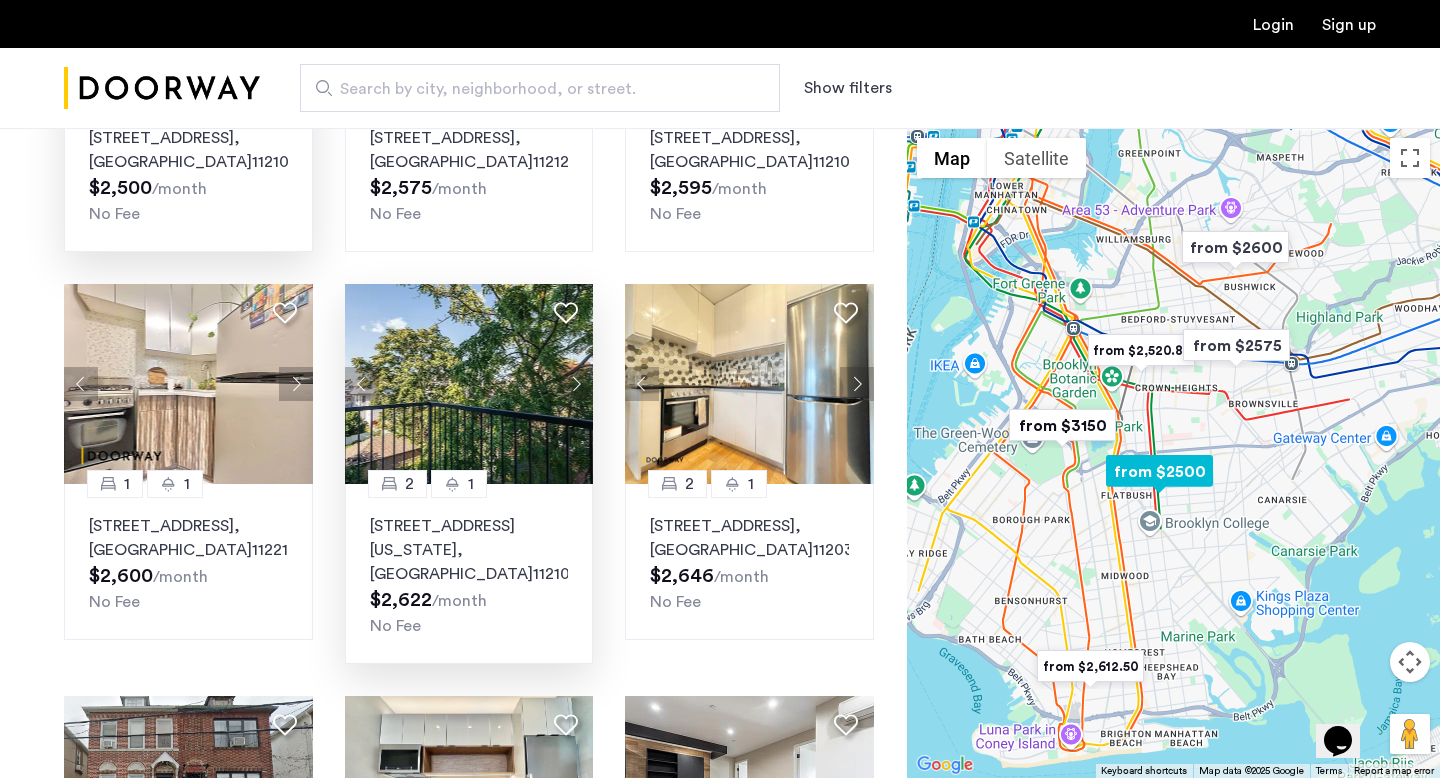 click 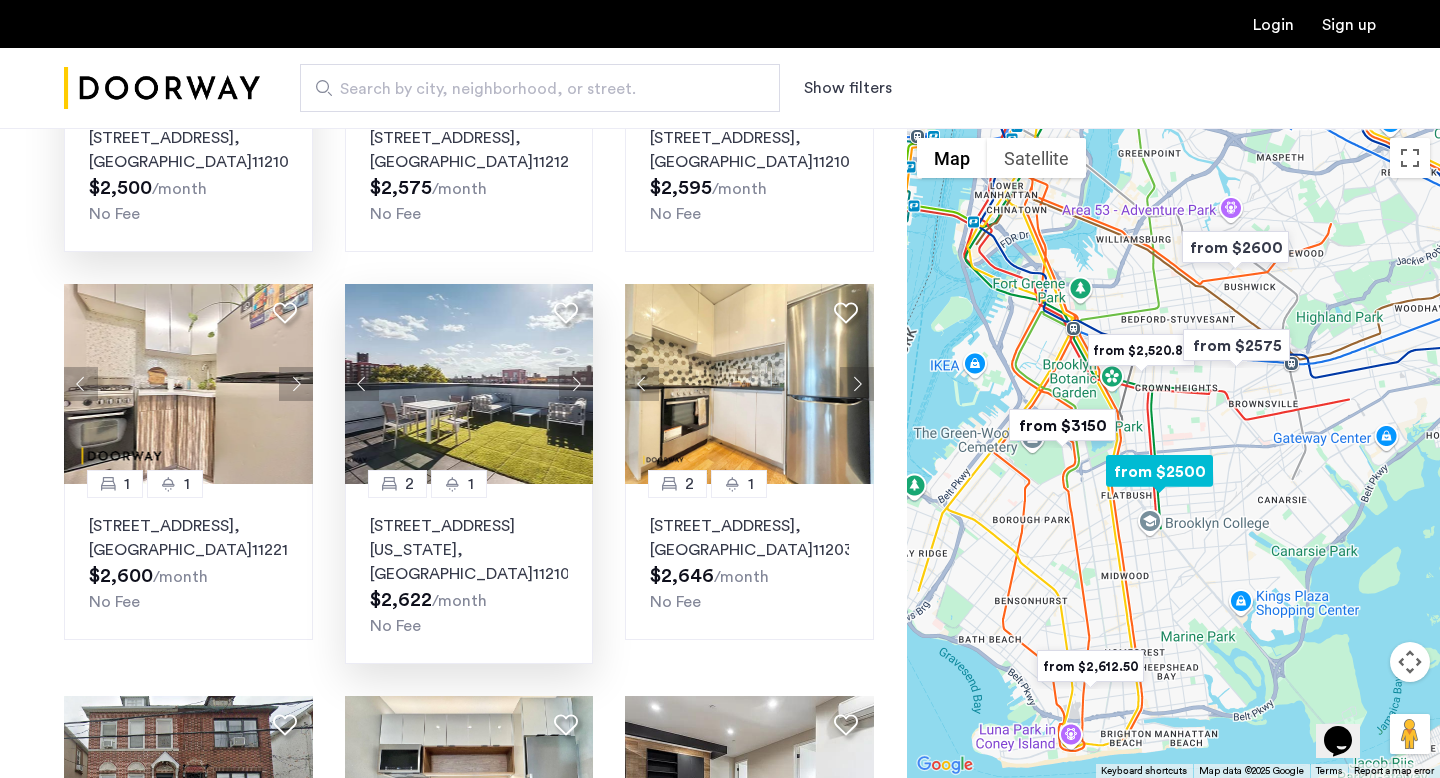 click 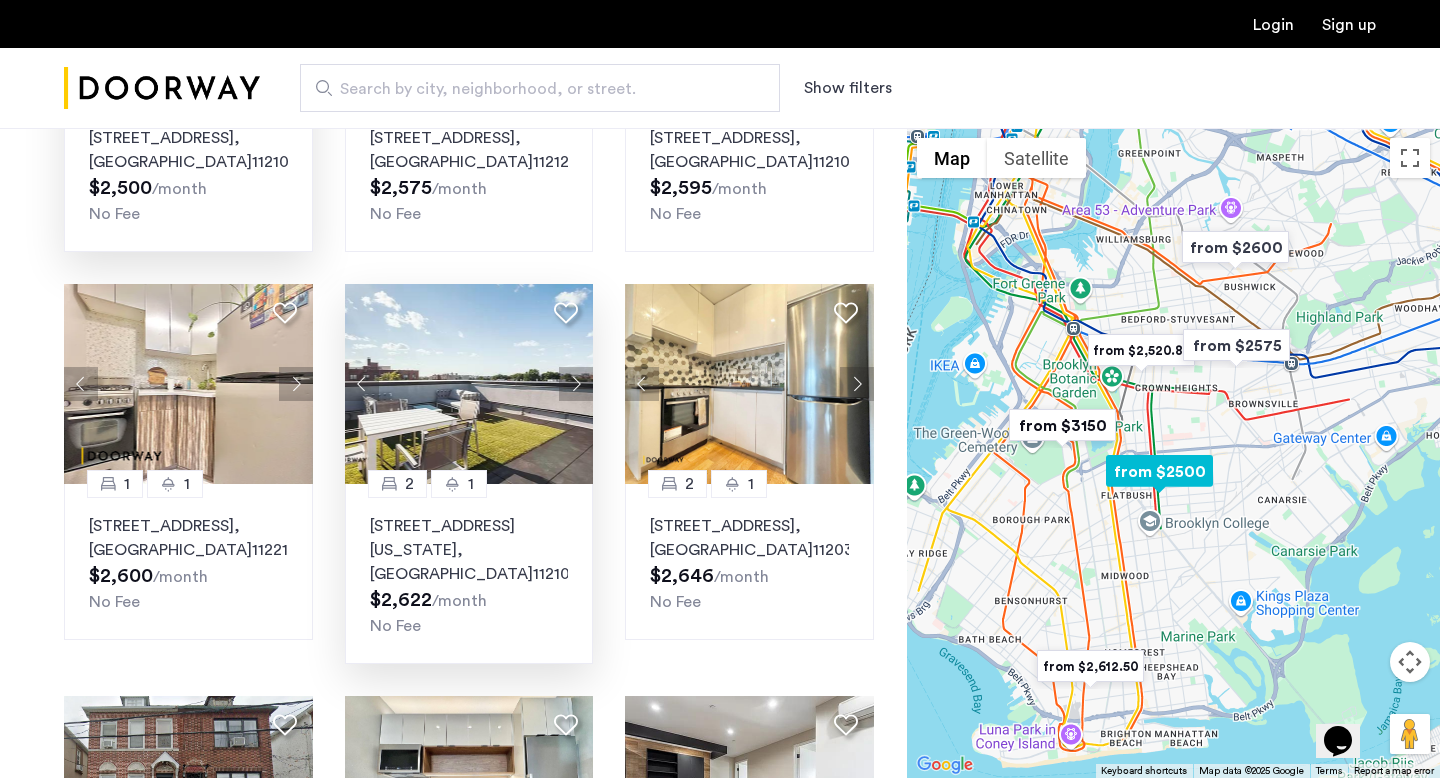 click 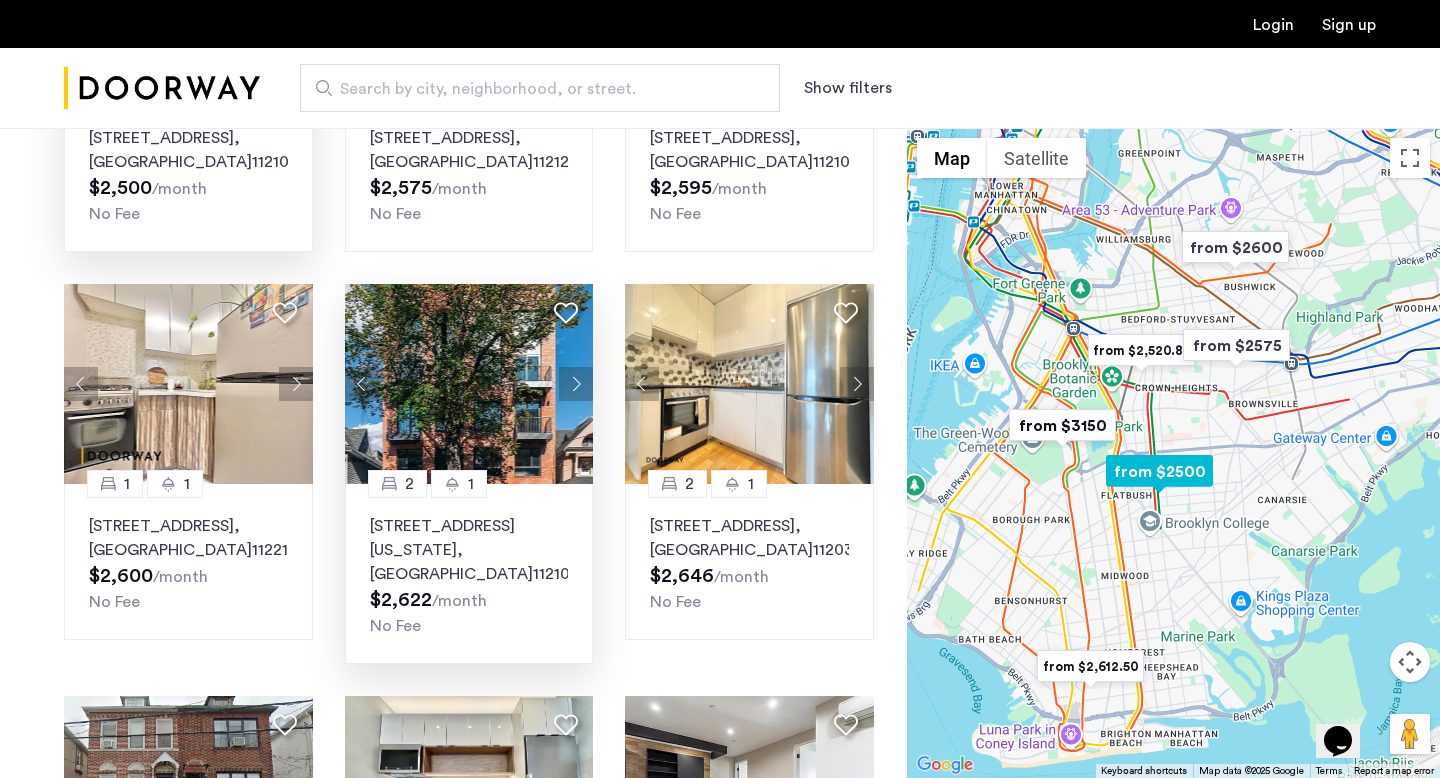 click 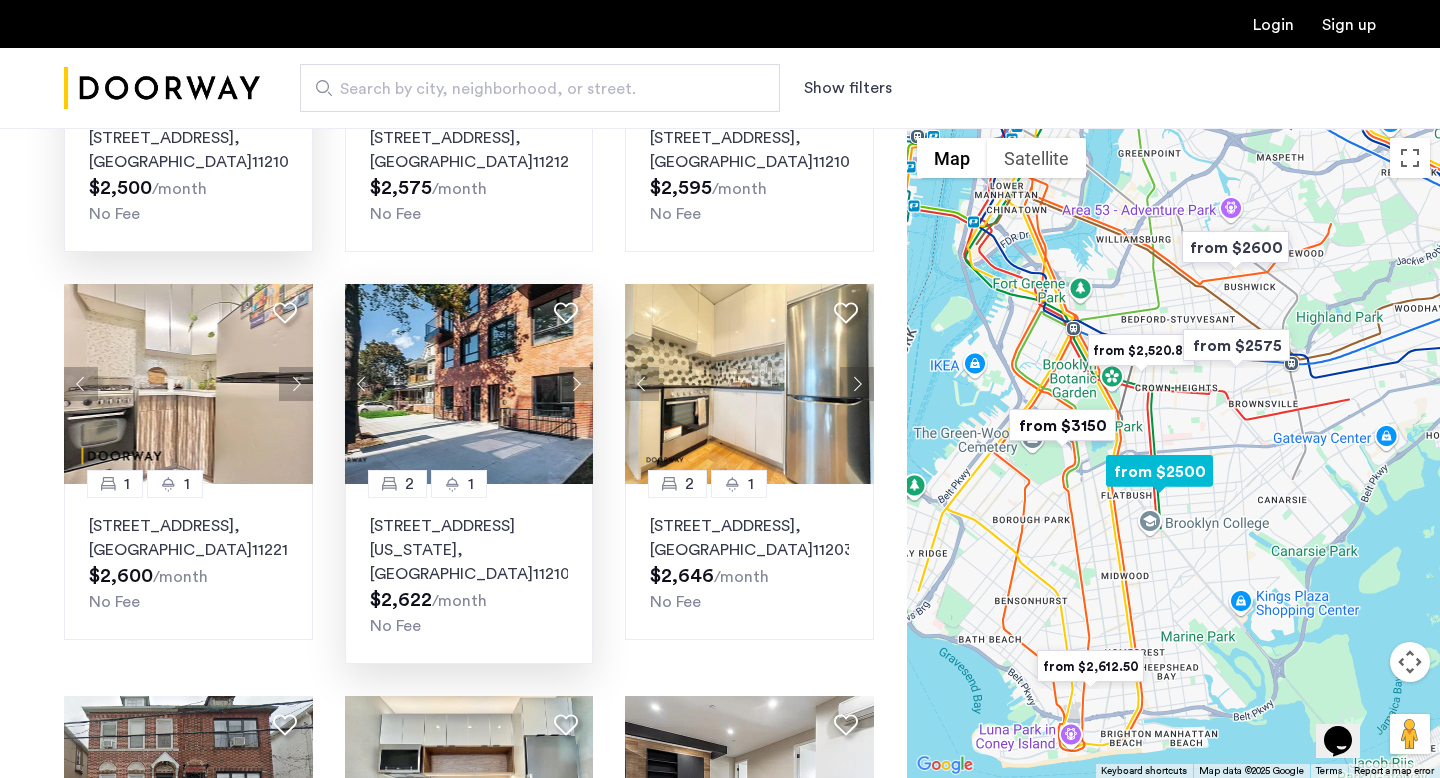 click 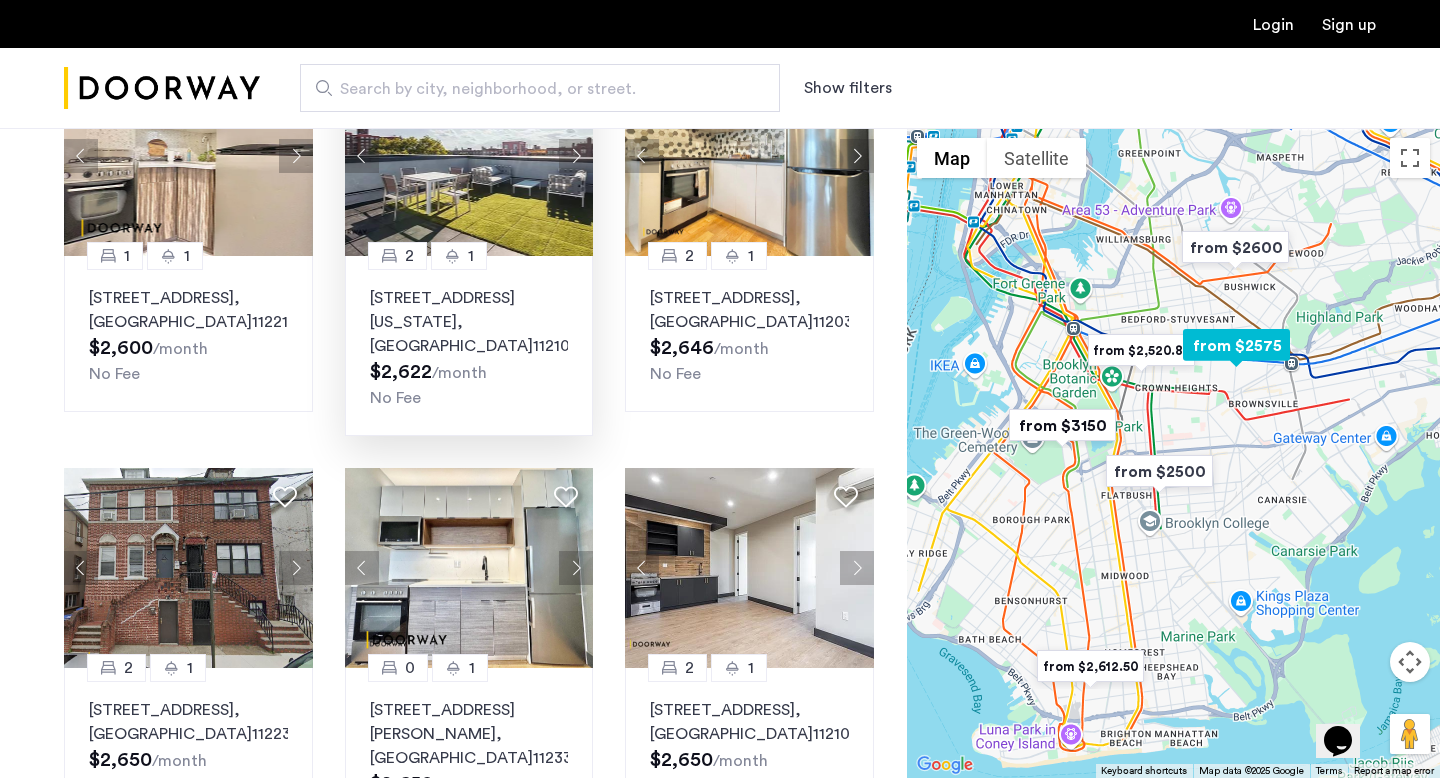 scroll, scrollTop: 597, scrollLeft: 0, axis: vertical 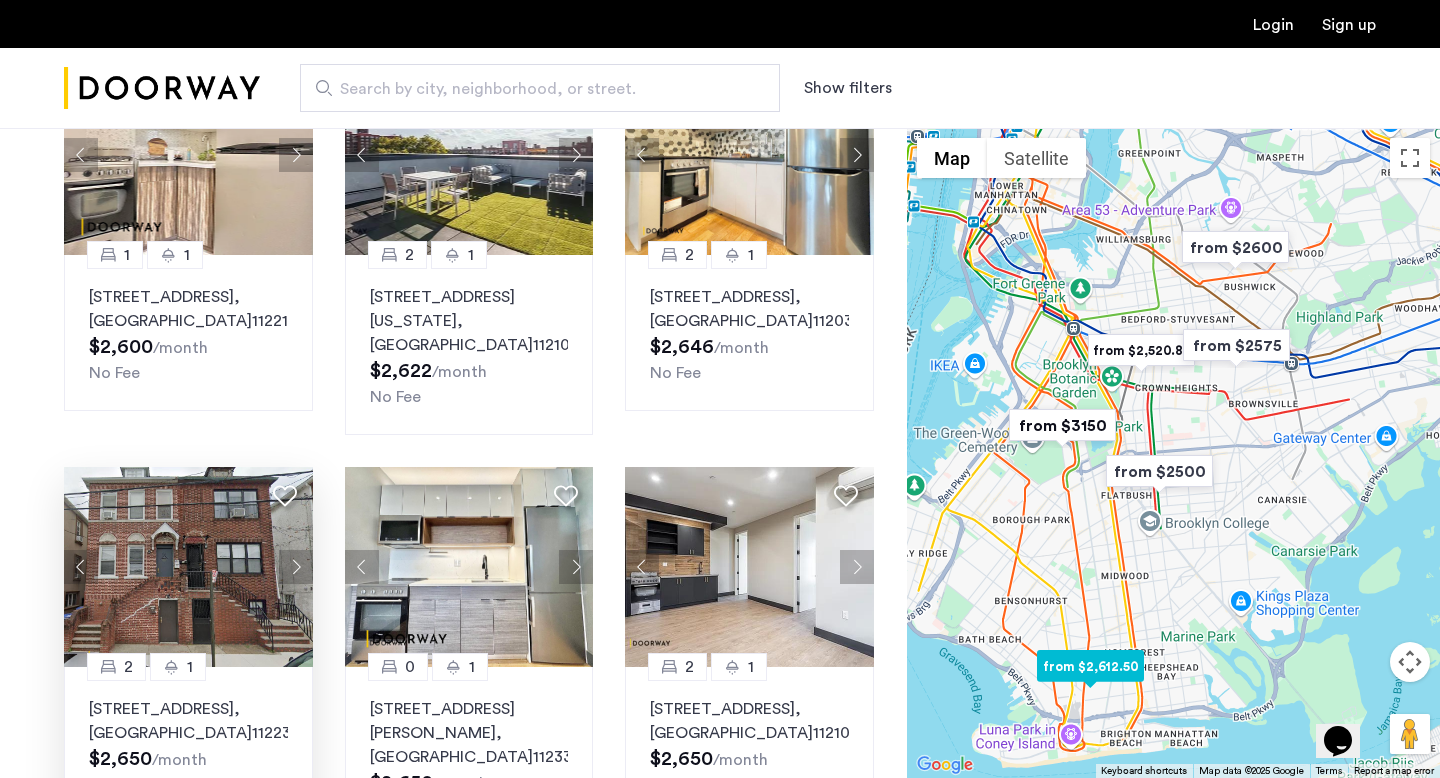 click 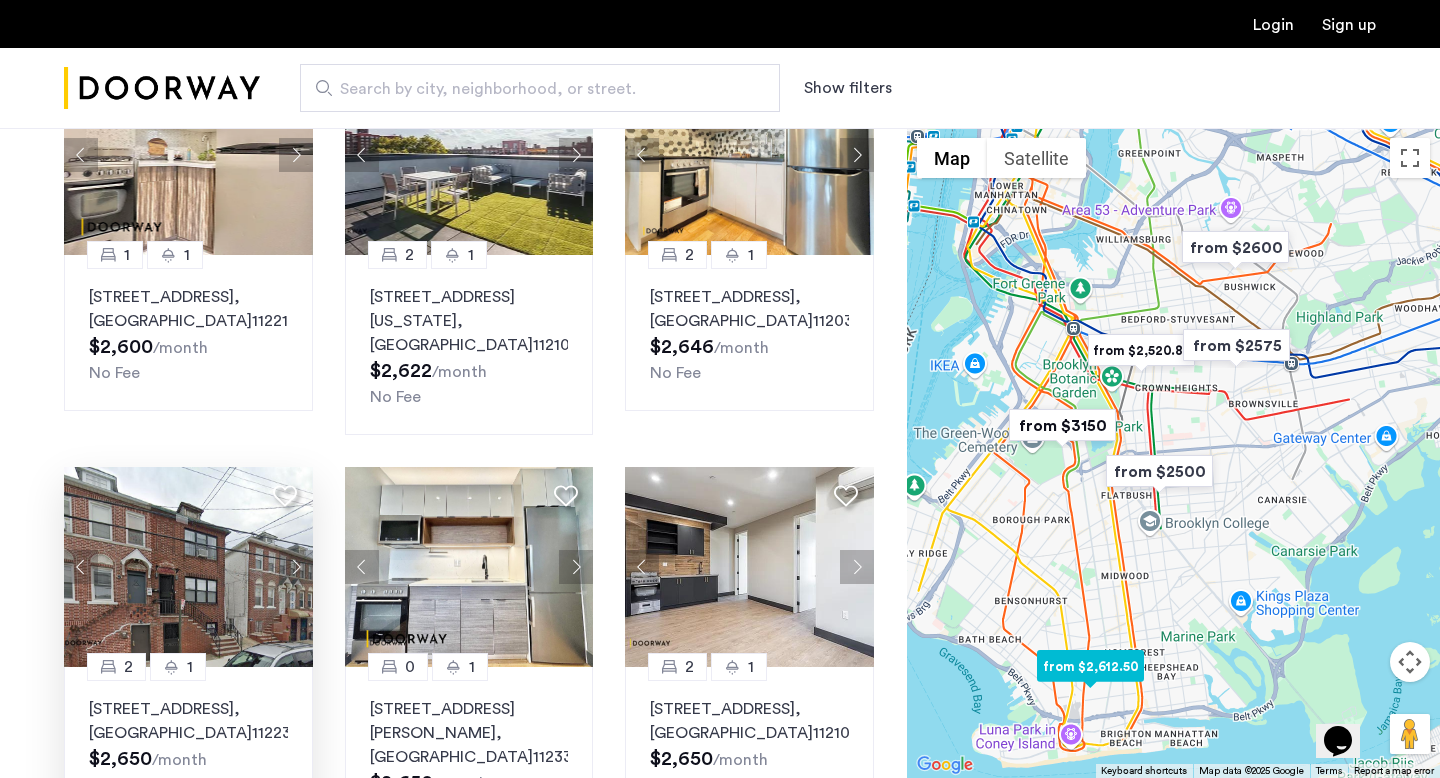 click 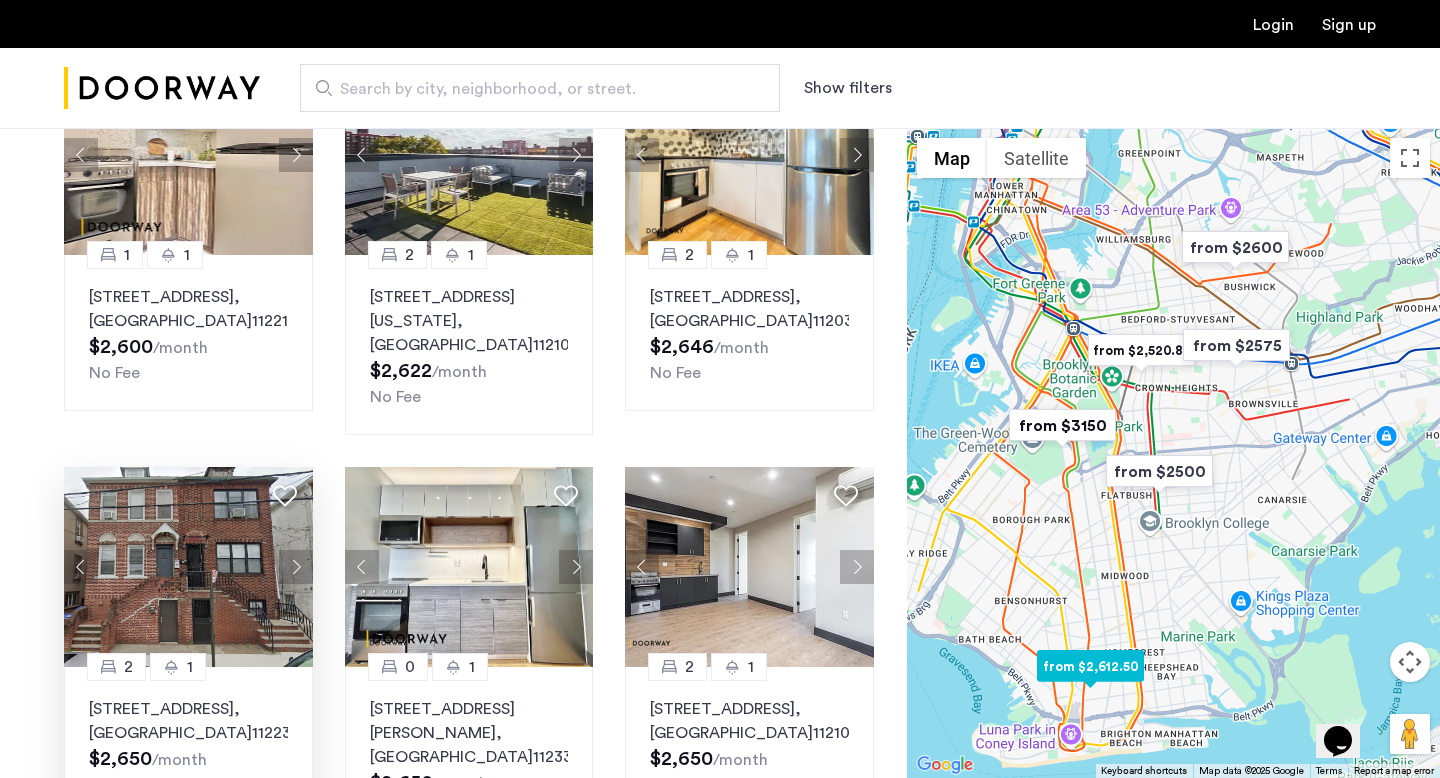 click 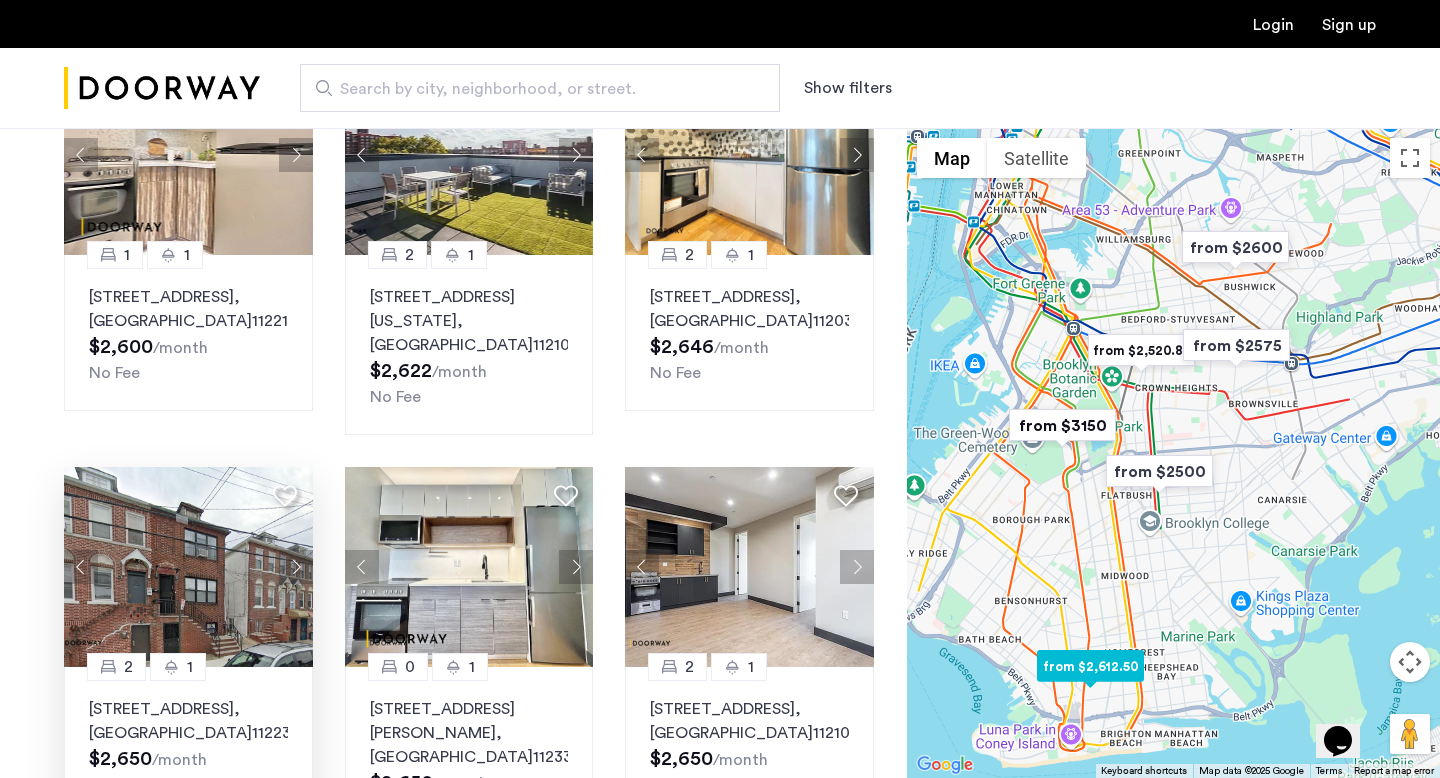 click 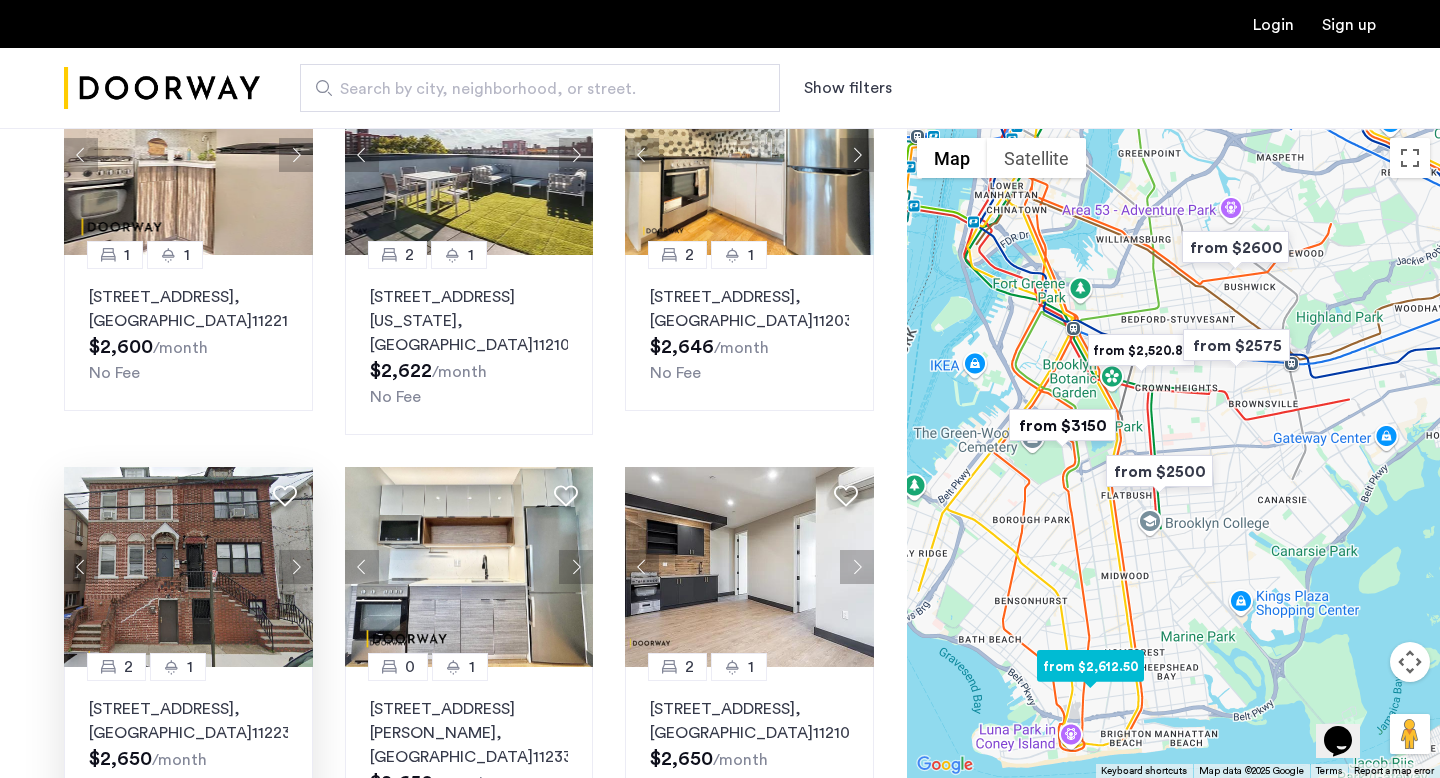 click 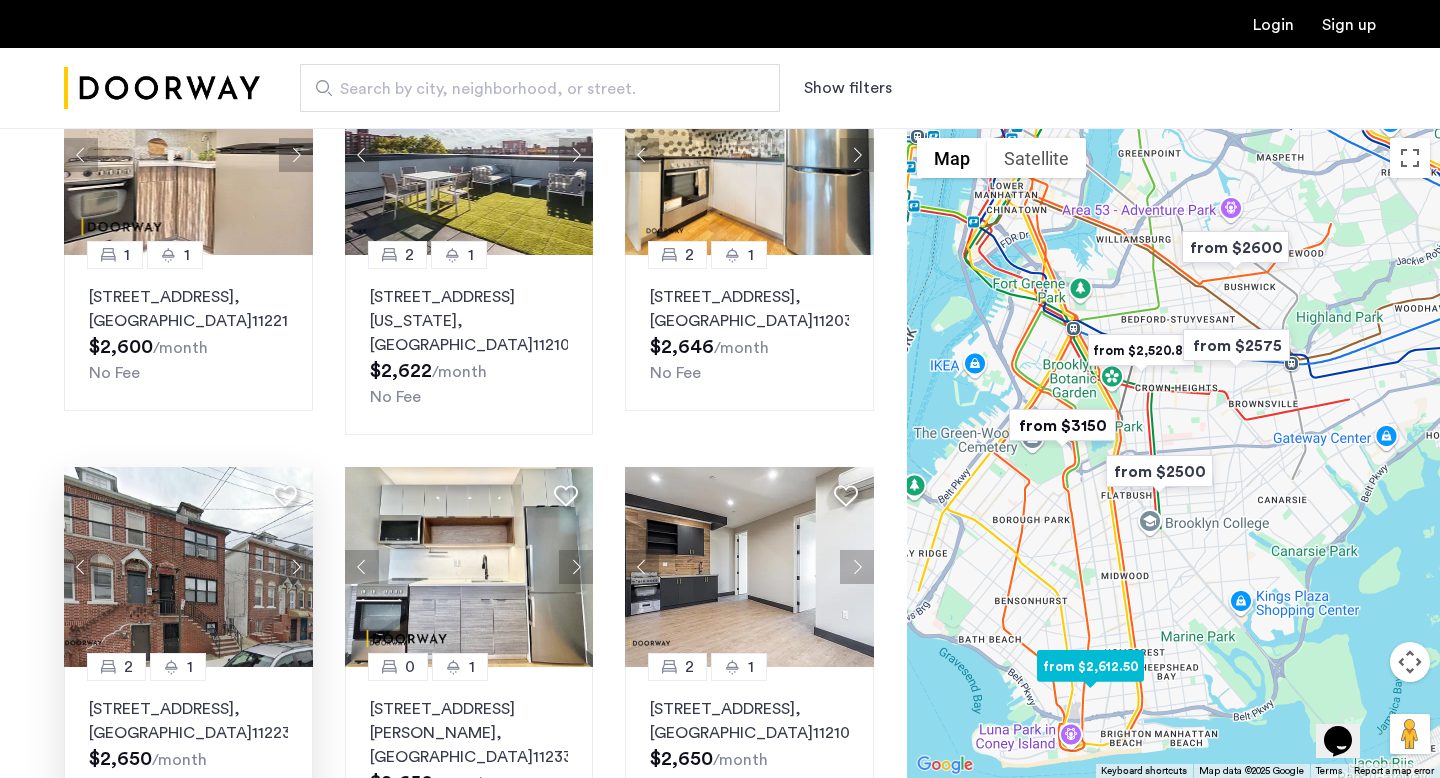 click 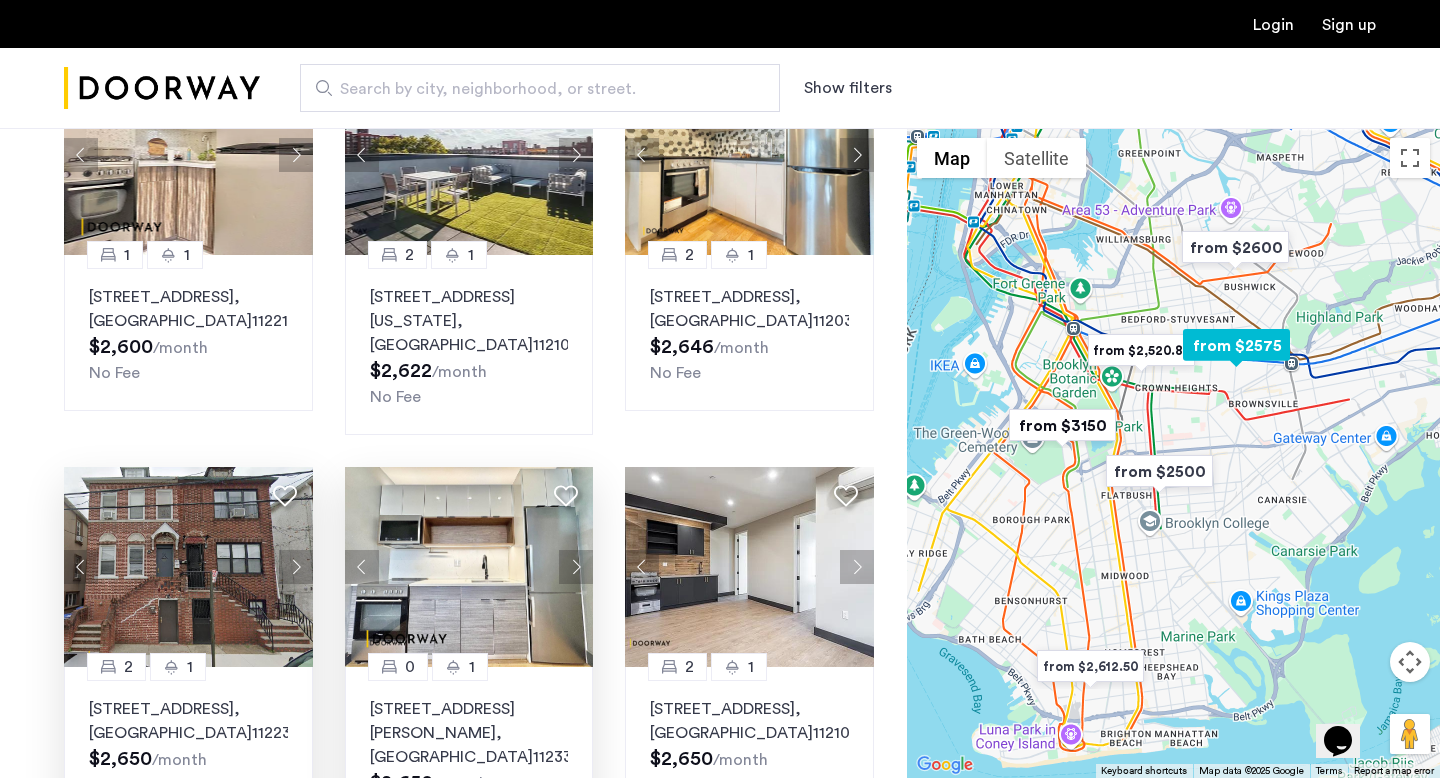 click 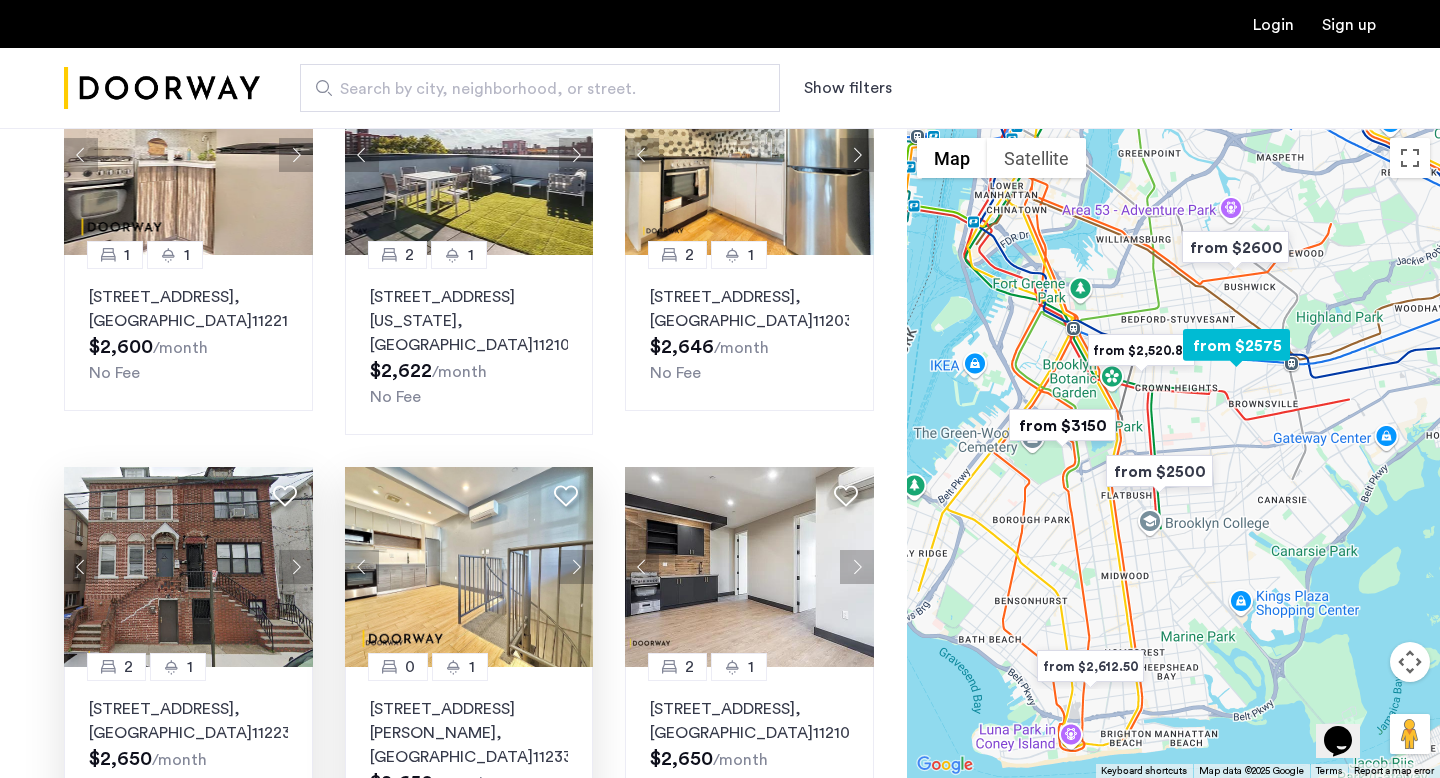 click 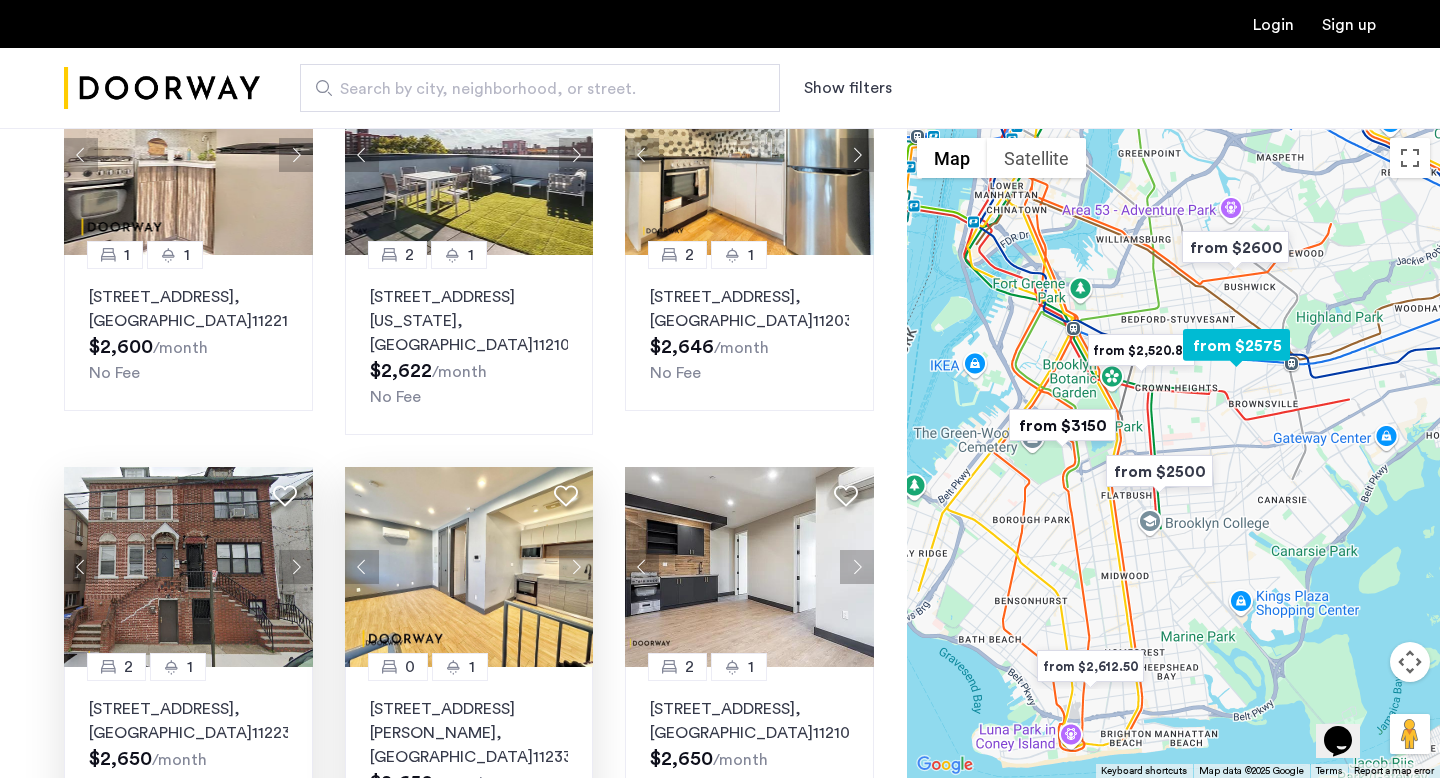 click 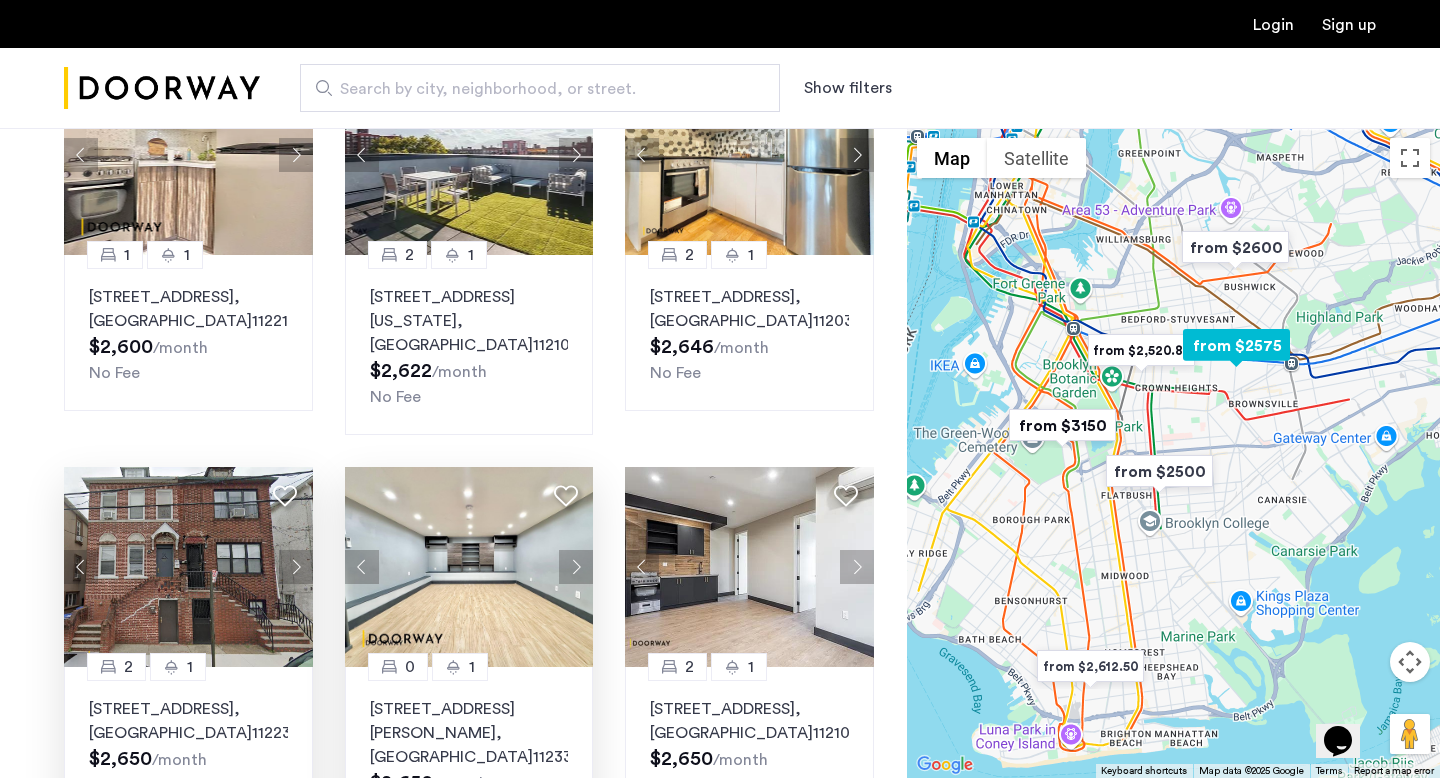 click 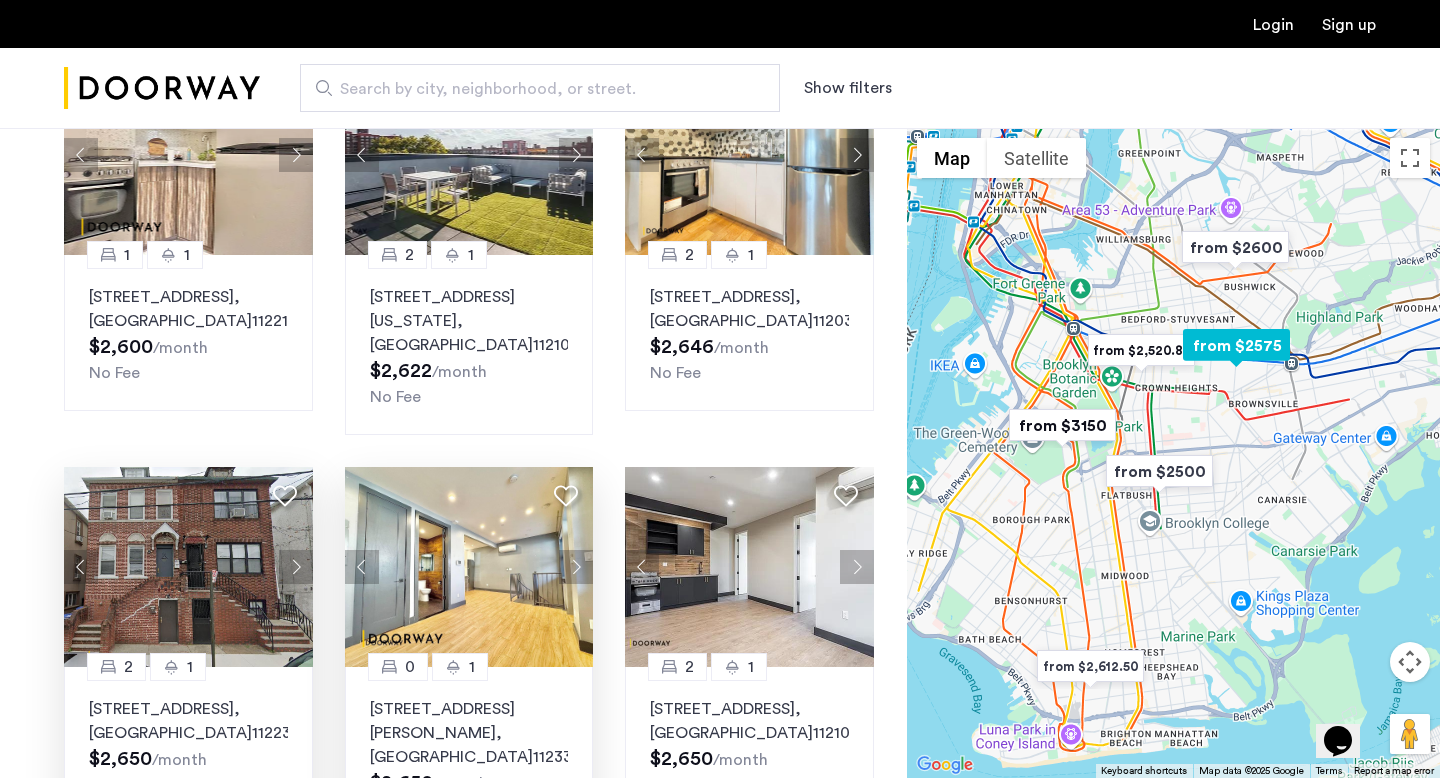 click 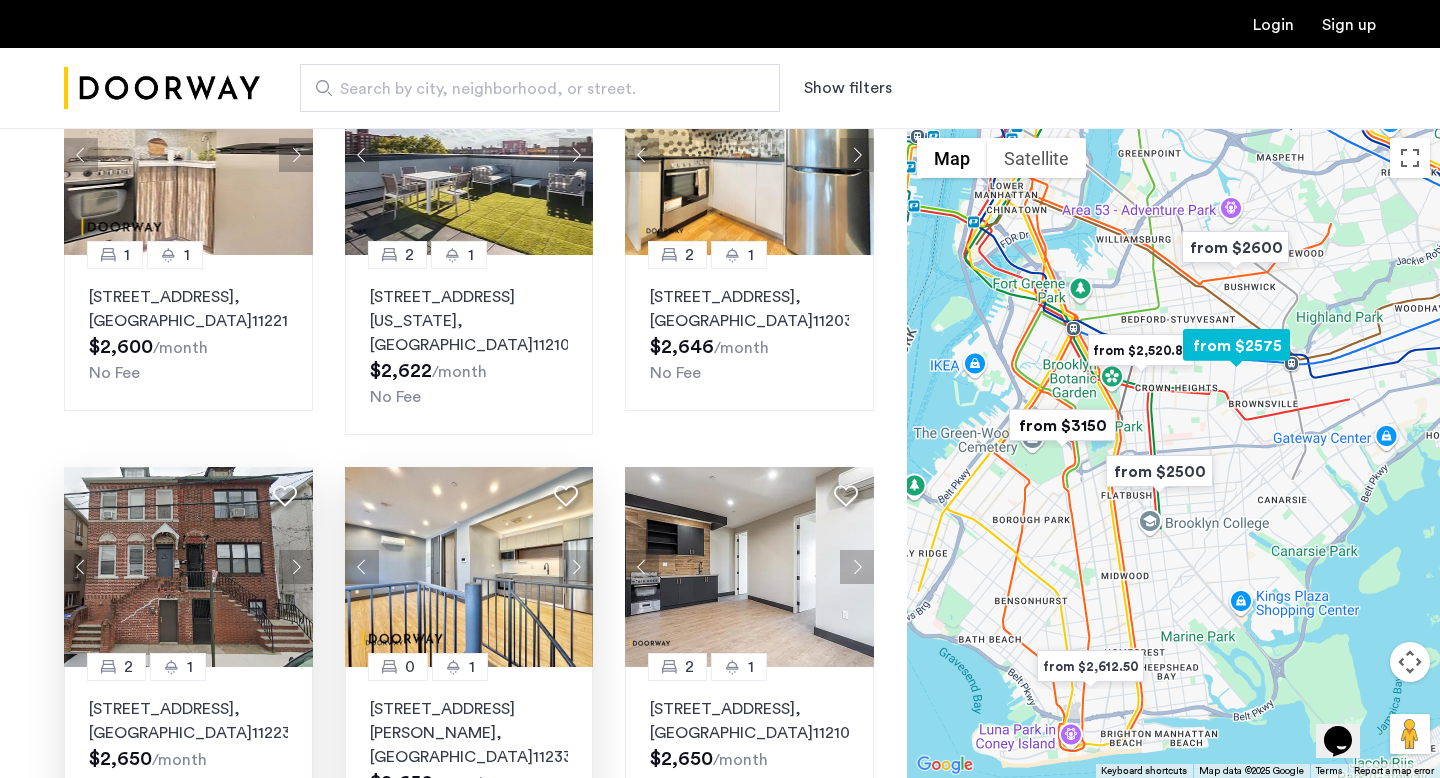 click 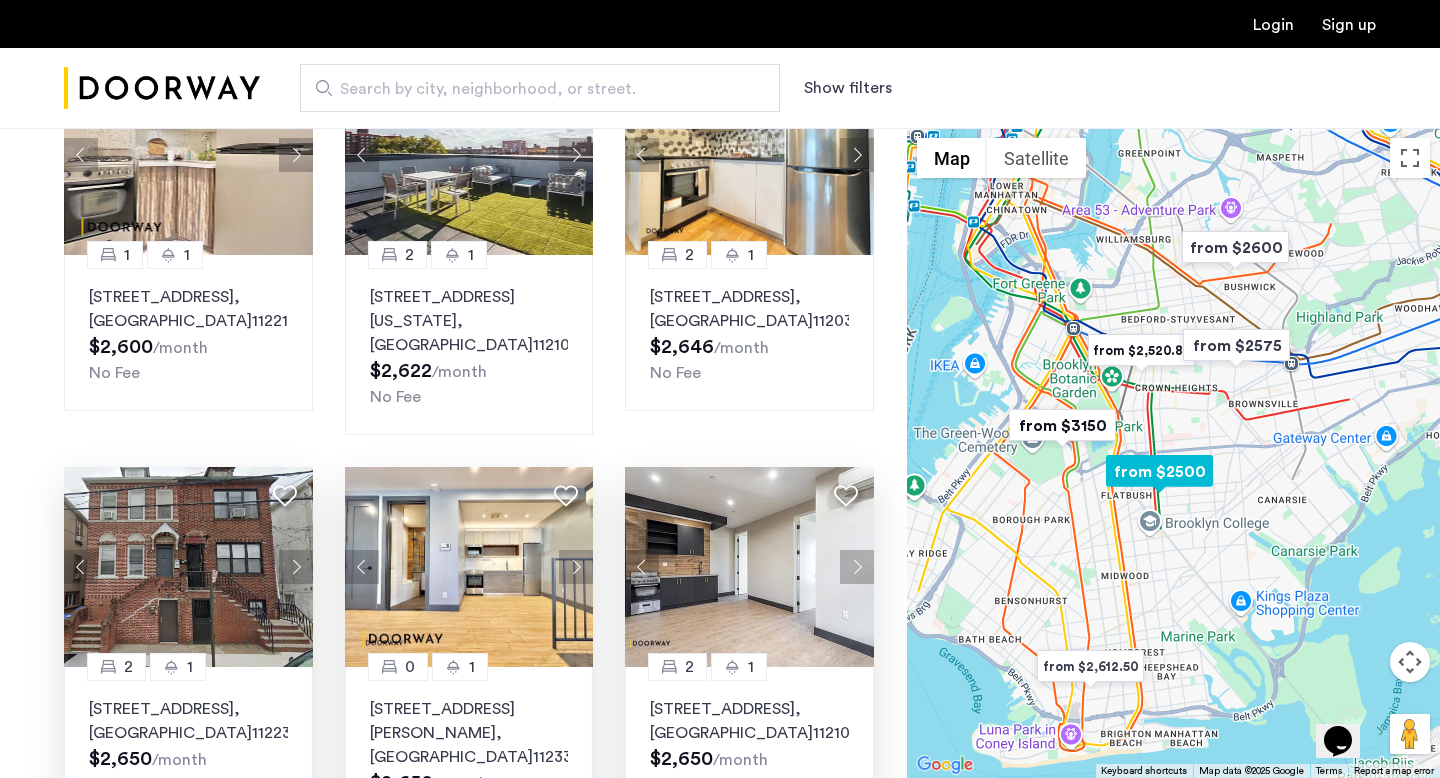 click 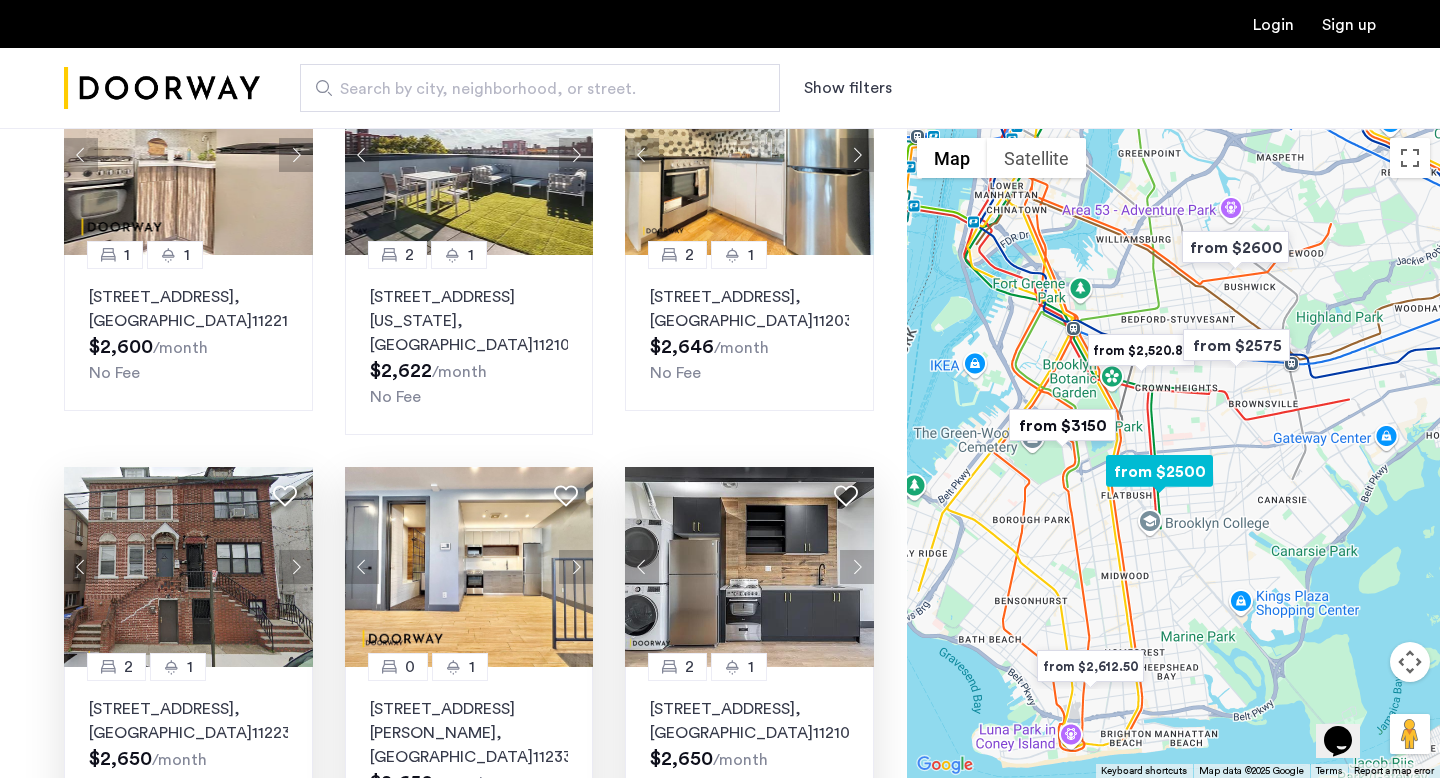 click 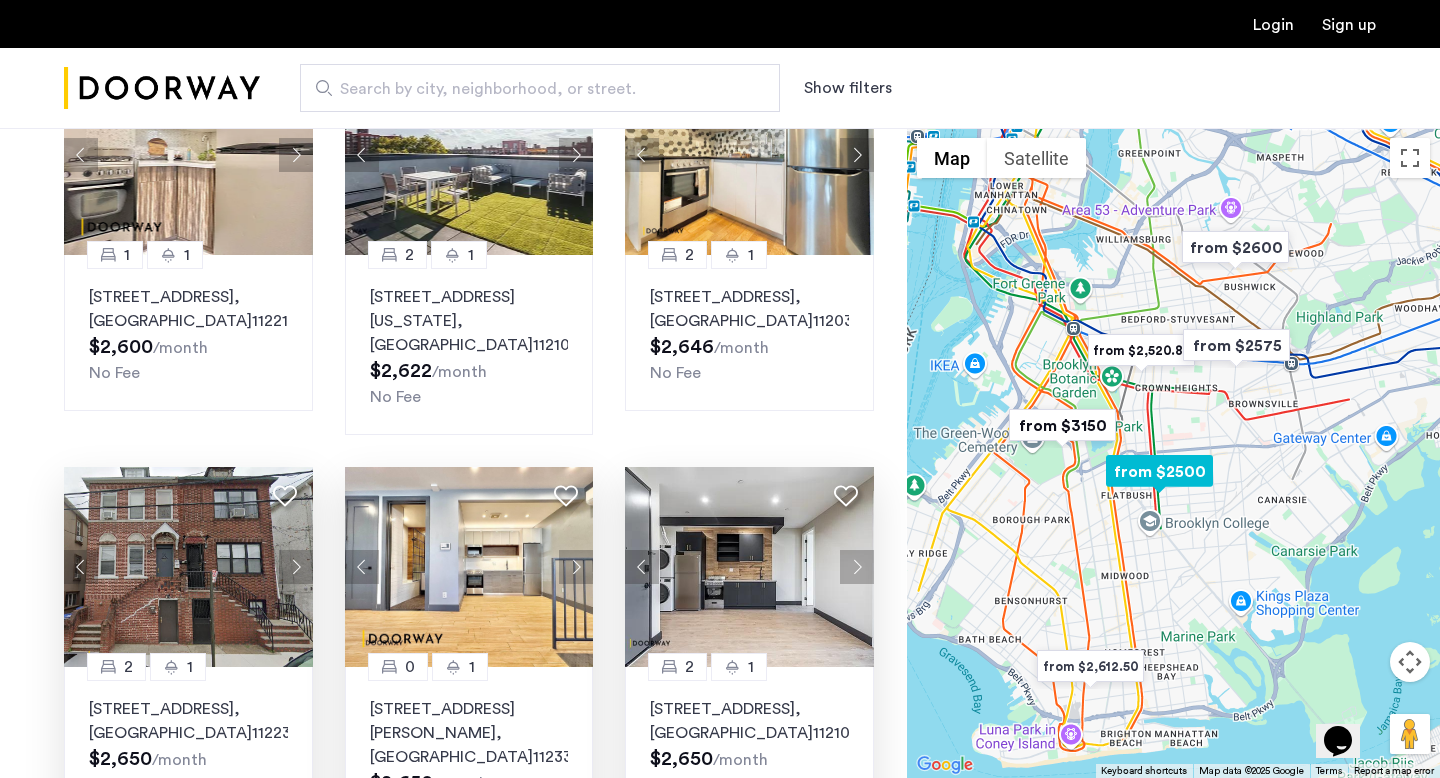 click 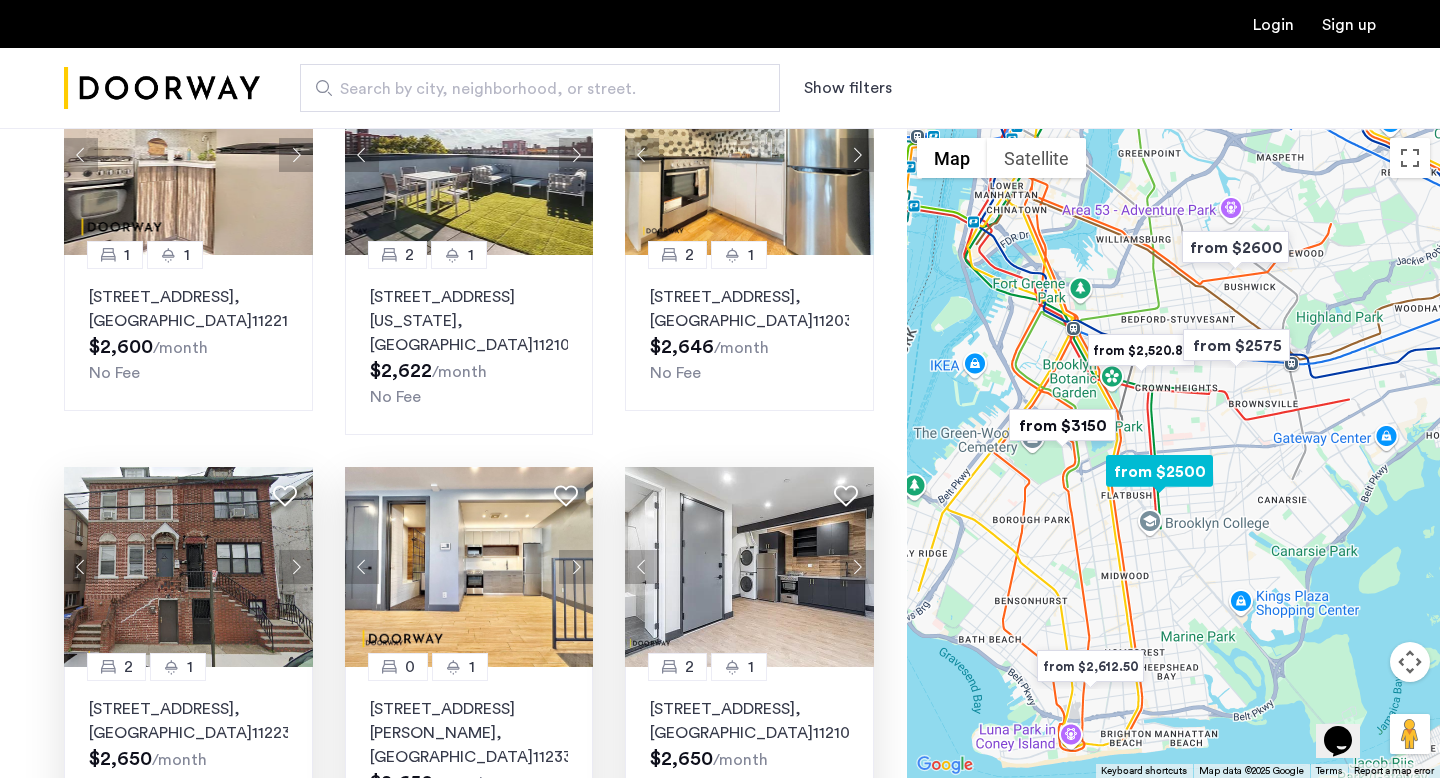 click 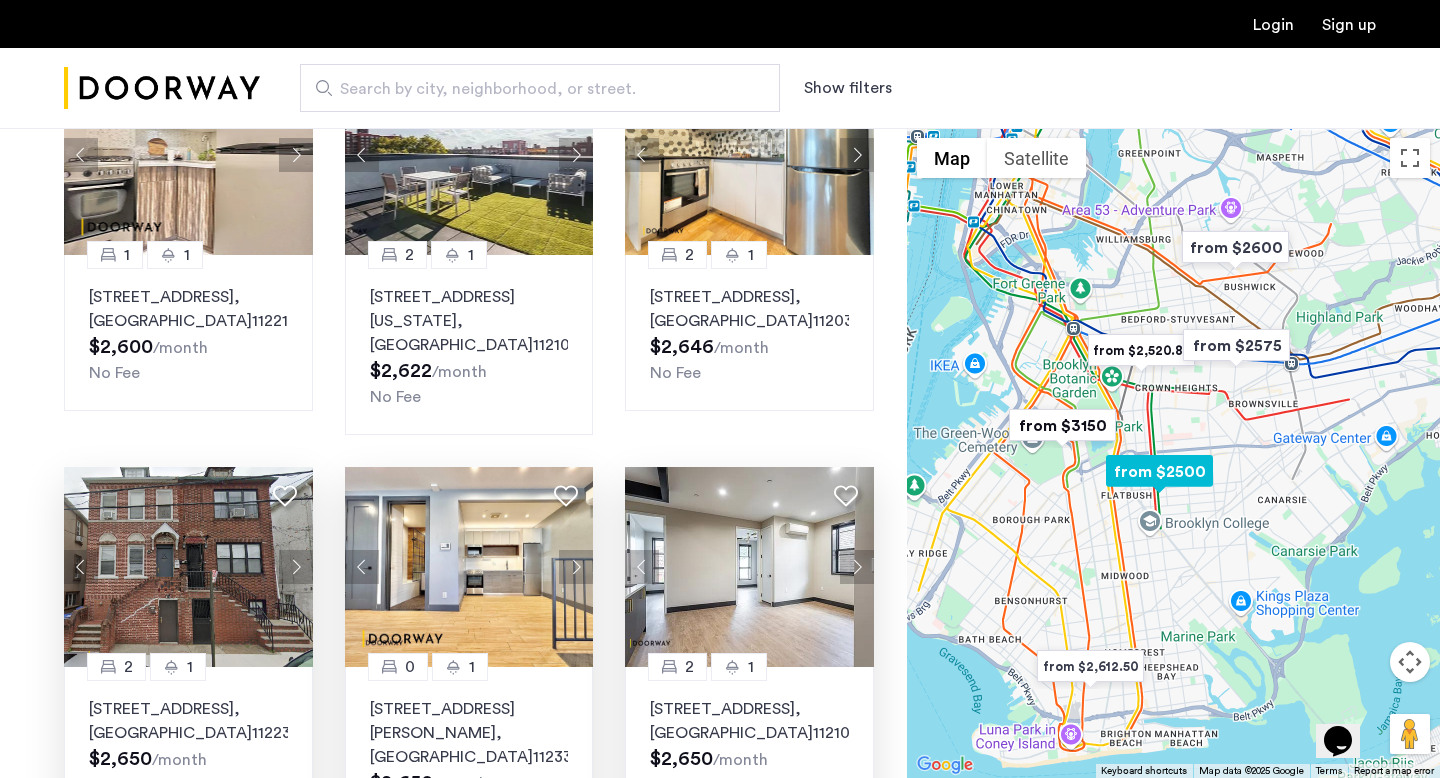 click 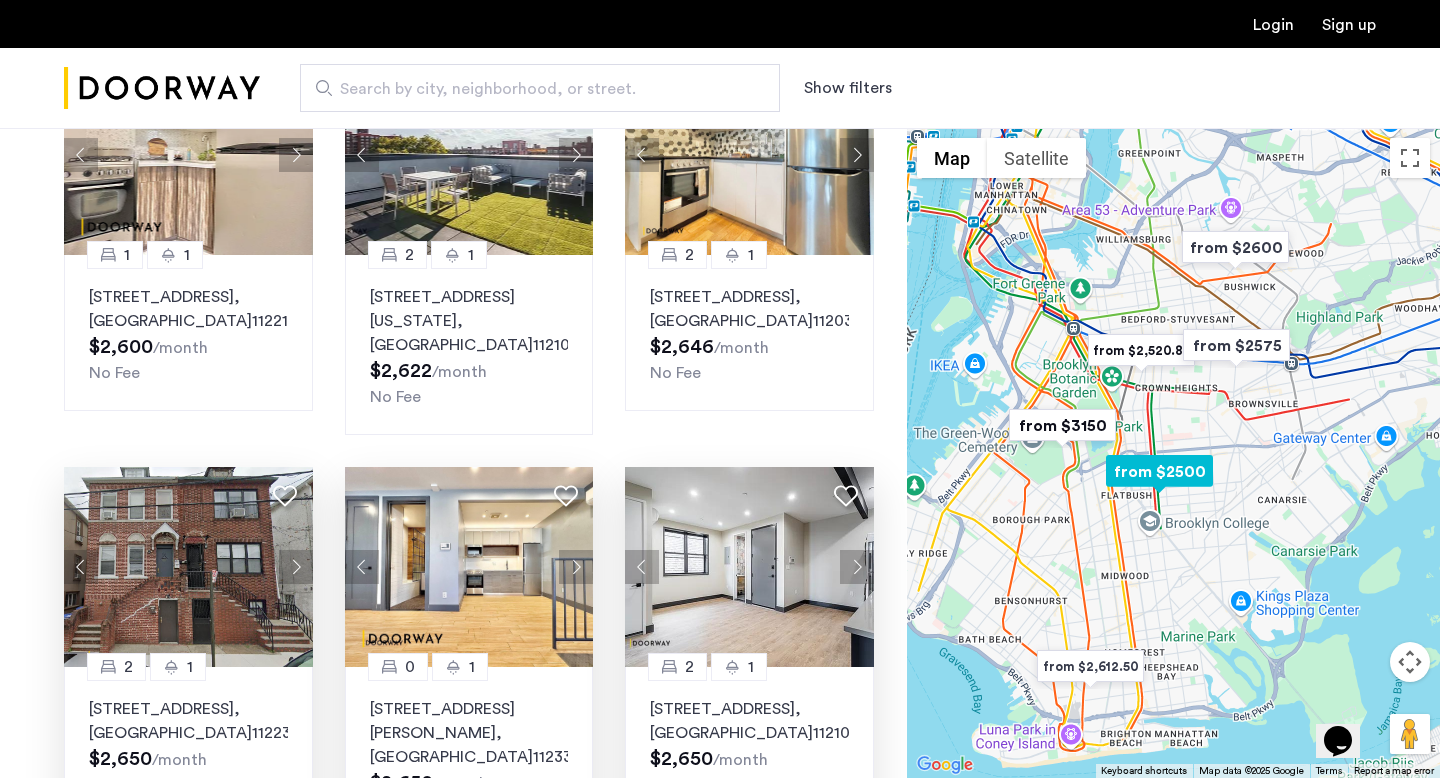 click 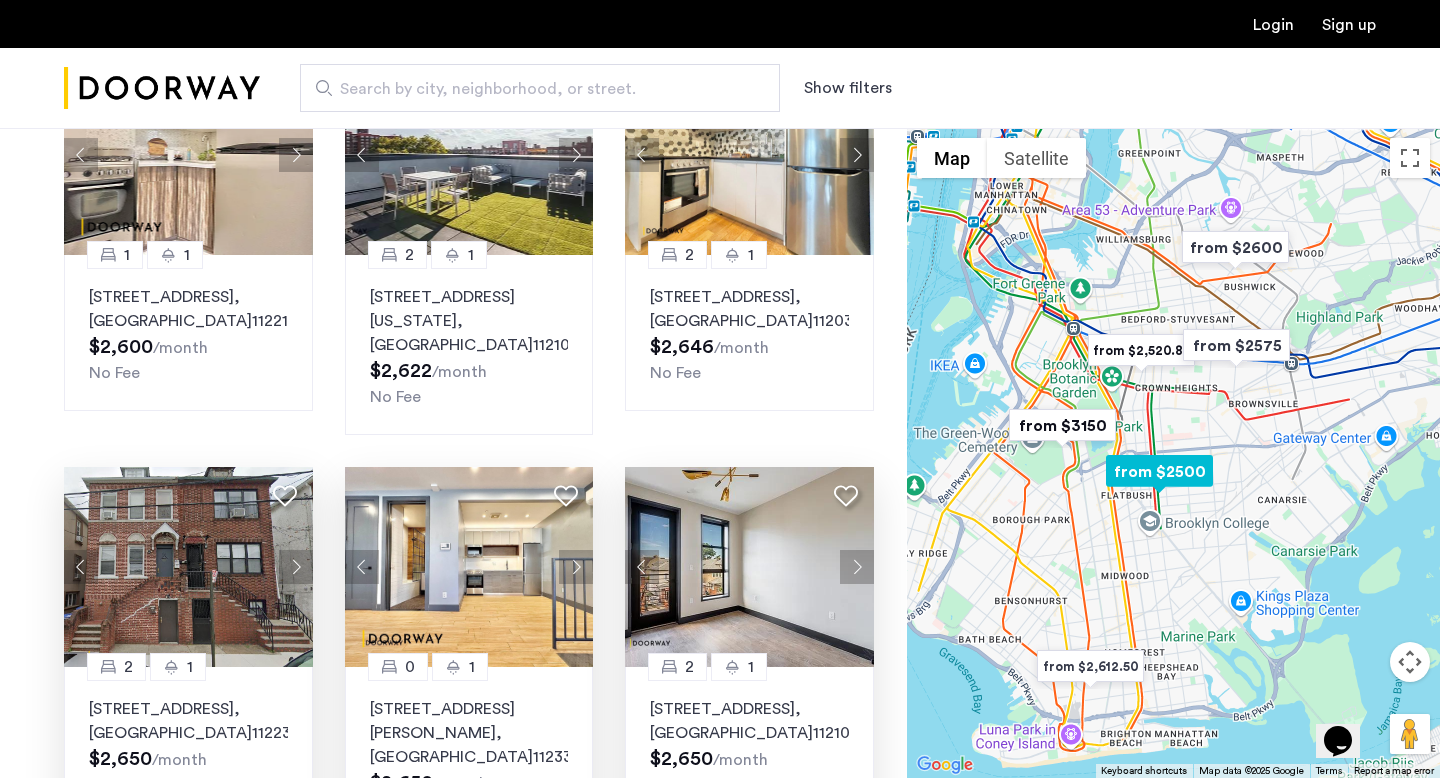 click 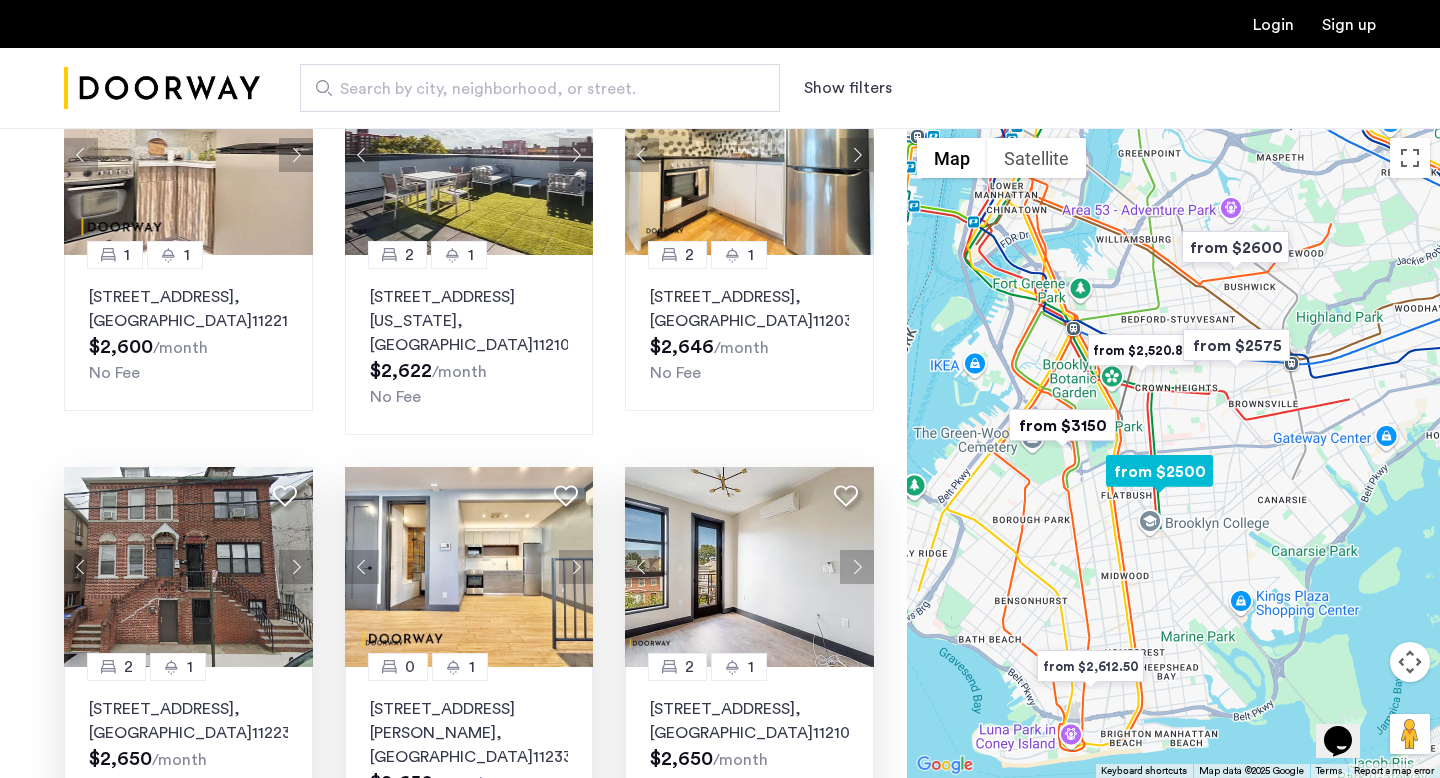 scroll, scrollTop: 1102, scrollLeft: 0, axis: vertical 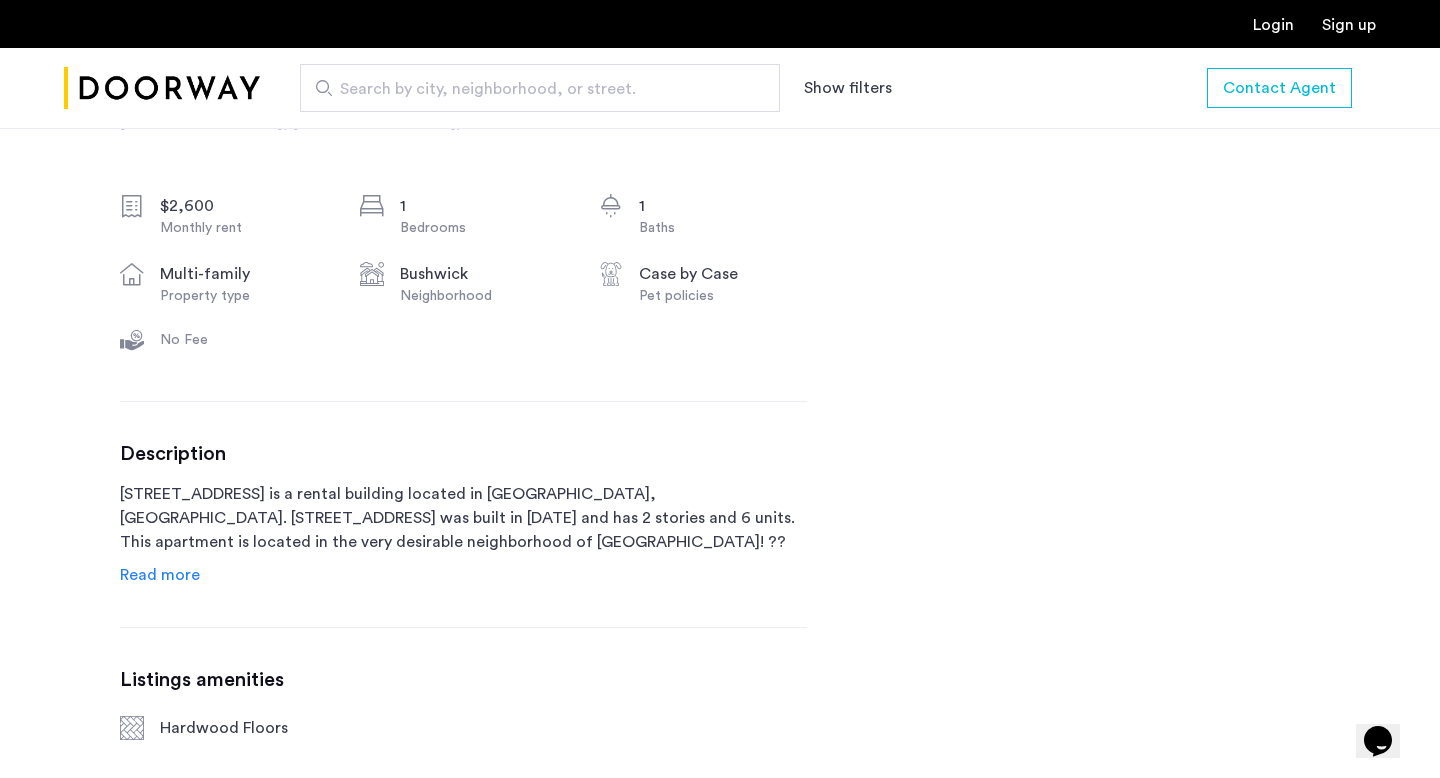 click on "Read more" 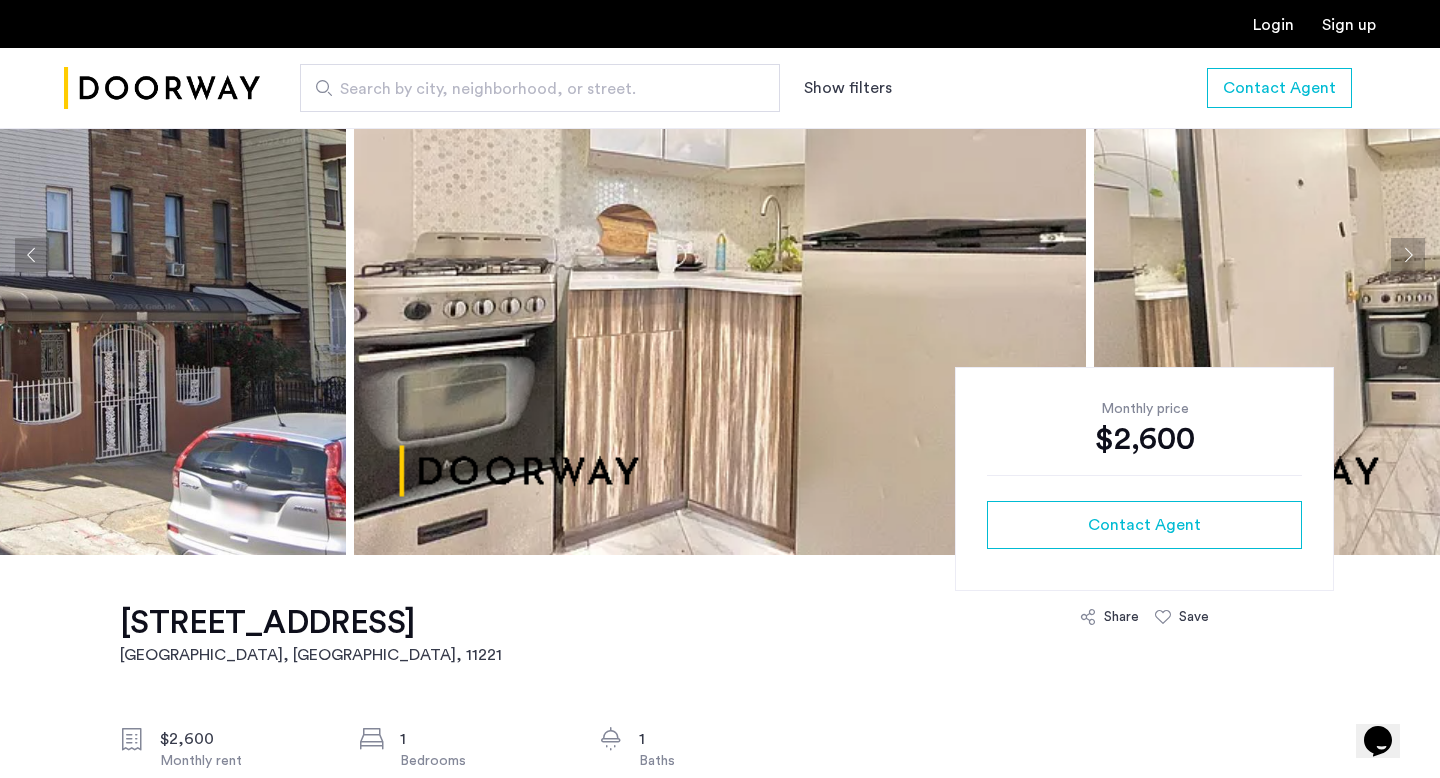 scroll, scrollTop: 0, scrollLeft: 0, axis: both 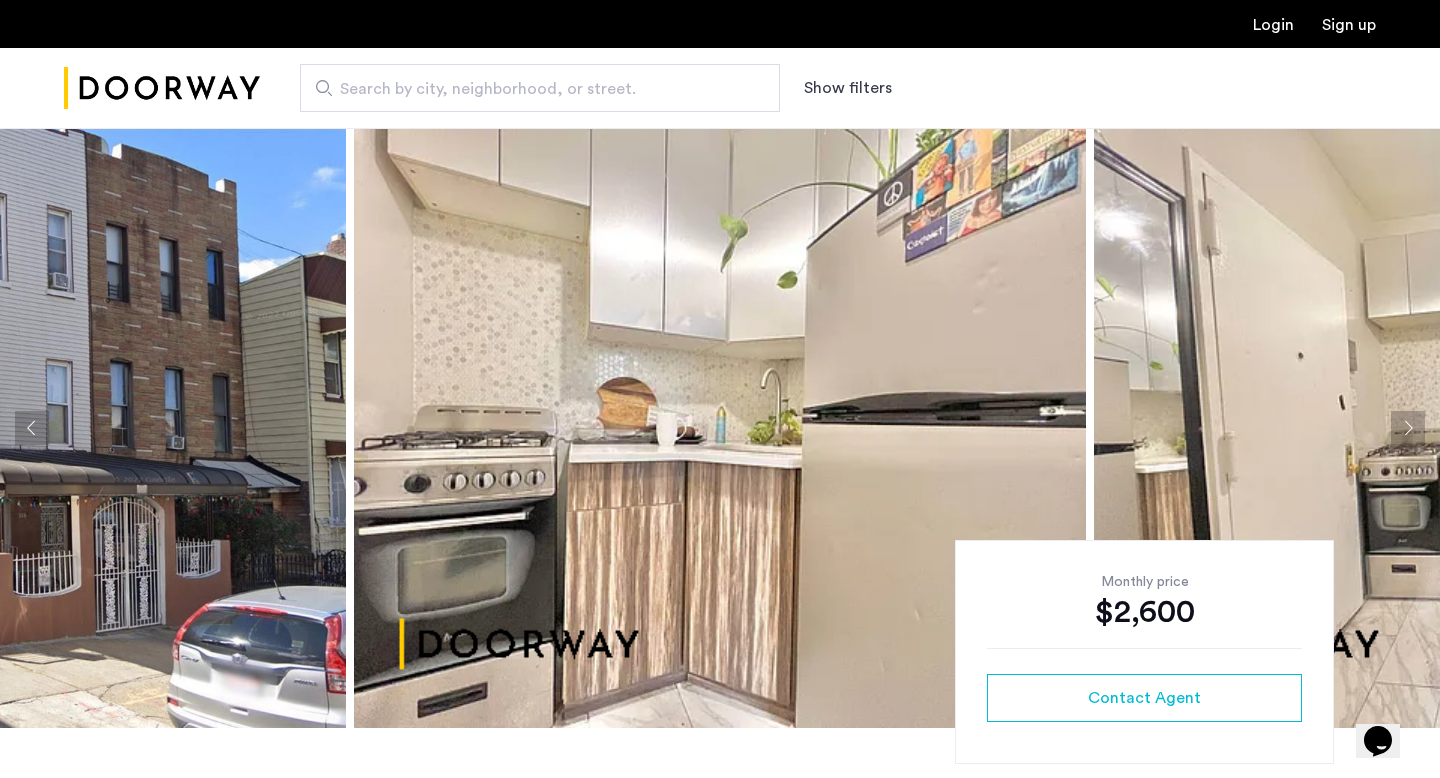 click 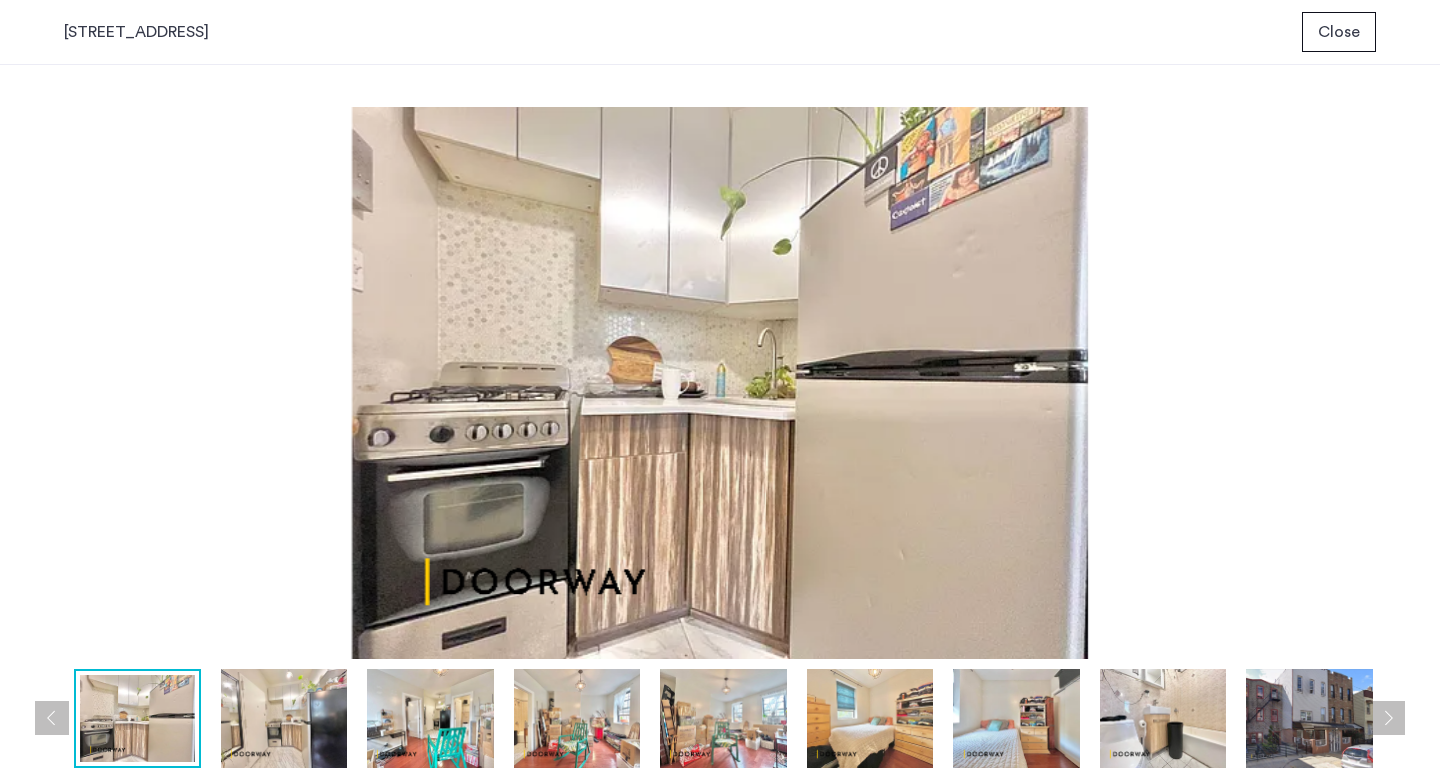 click at bounding box center (284, 718) 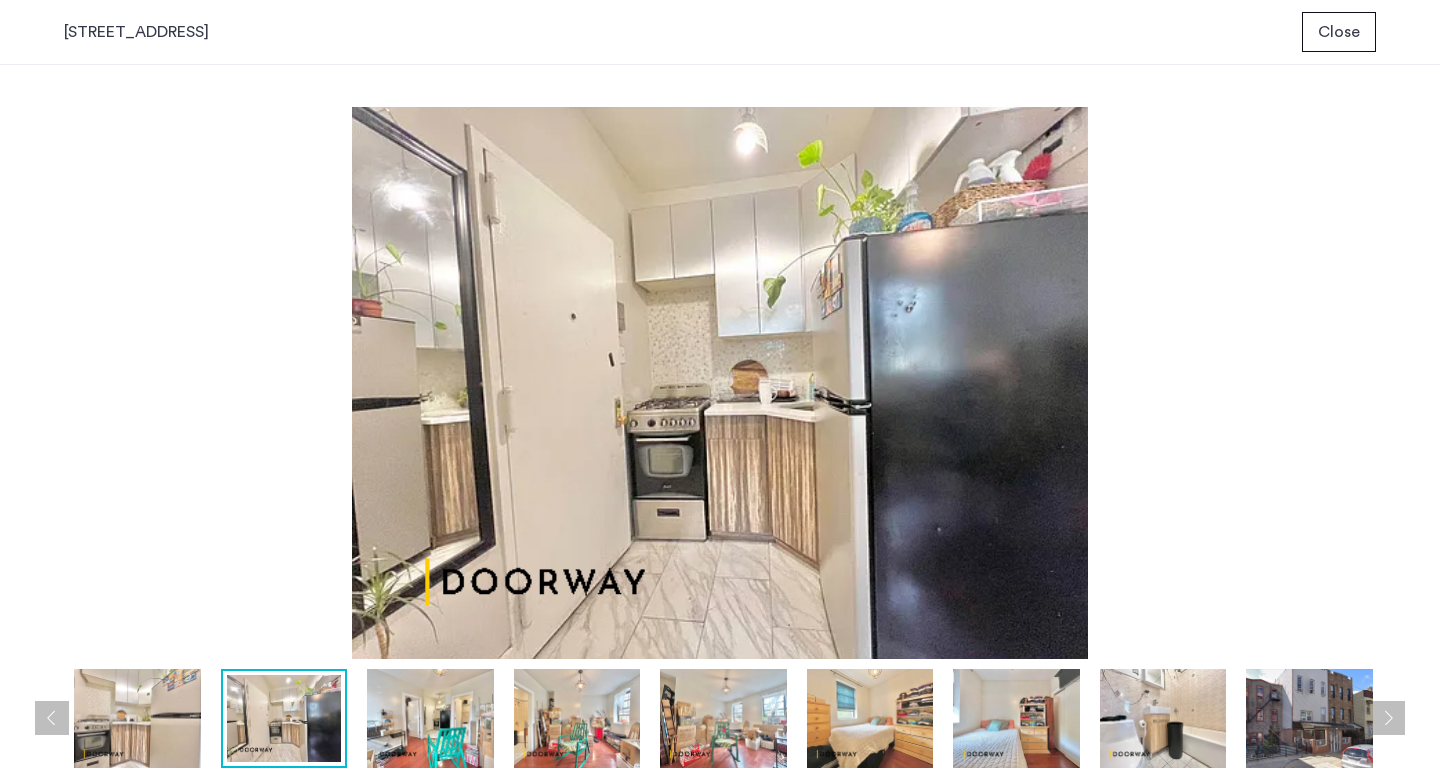 click at bounding box center [430, 718] 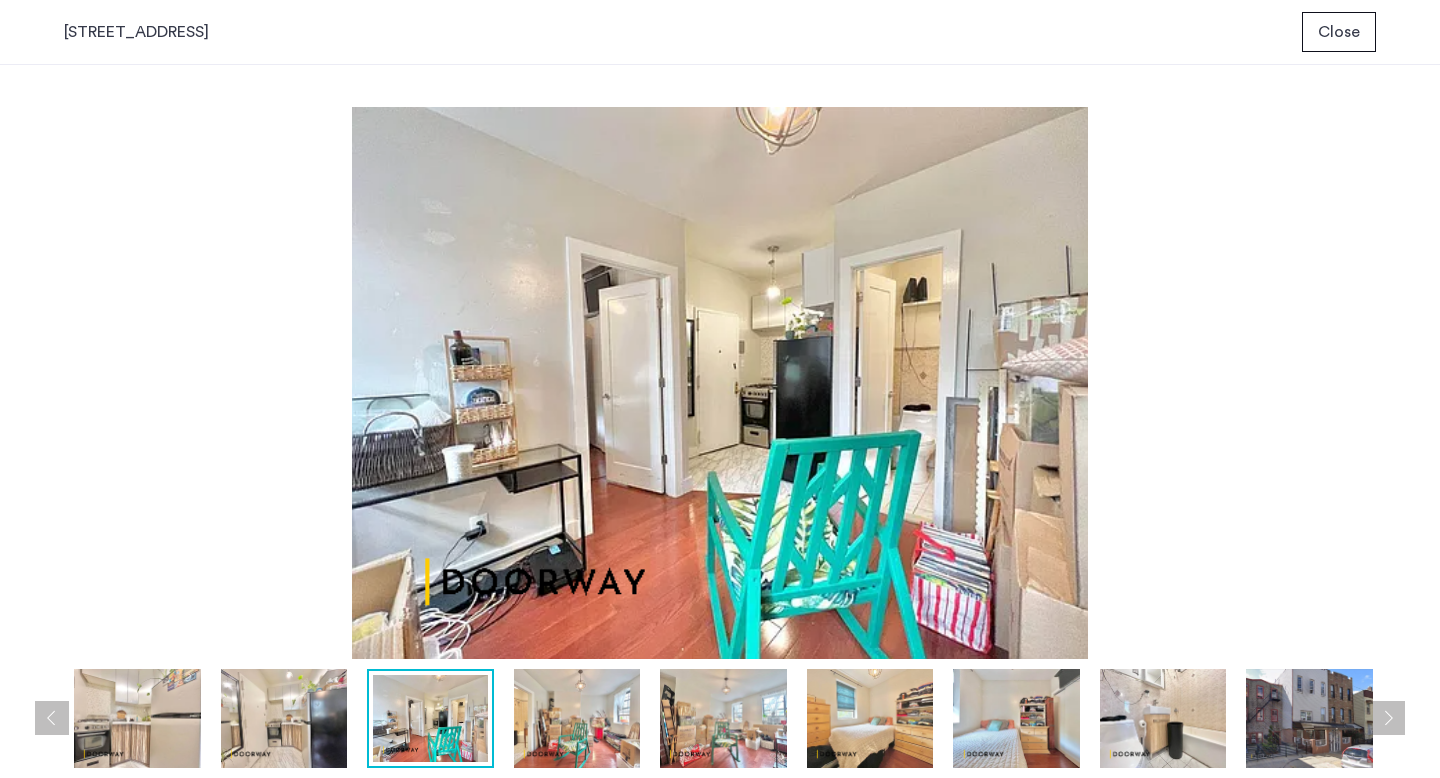 click at bounding box center (577, 718) 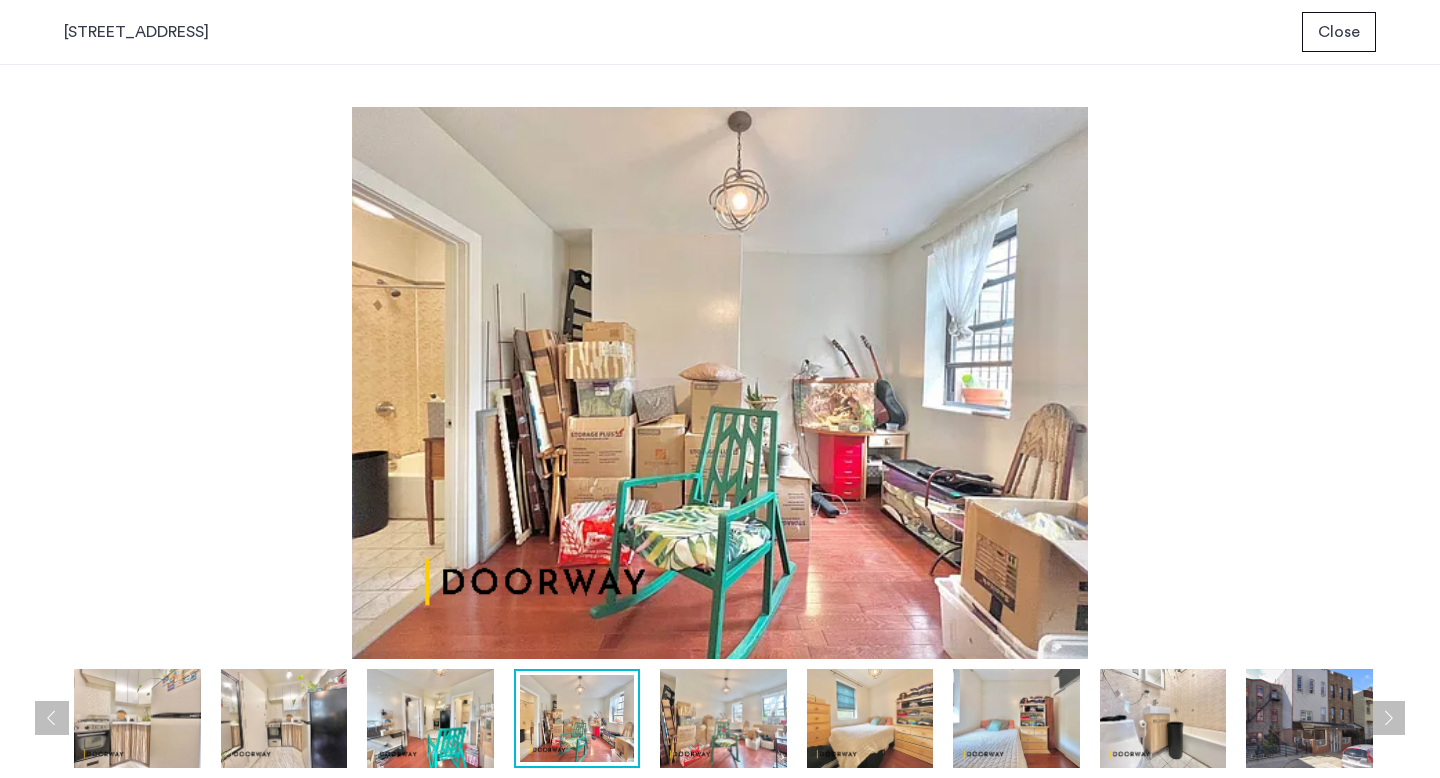click at bounding box center (723, 718) 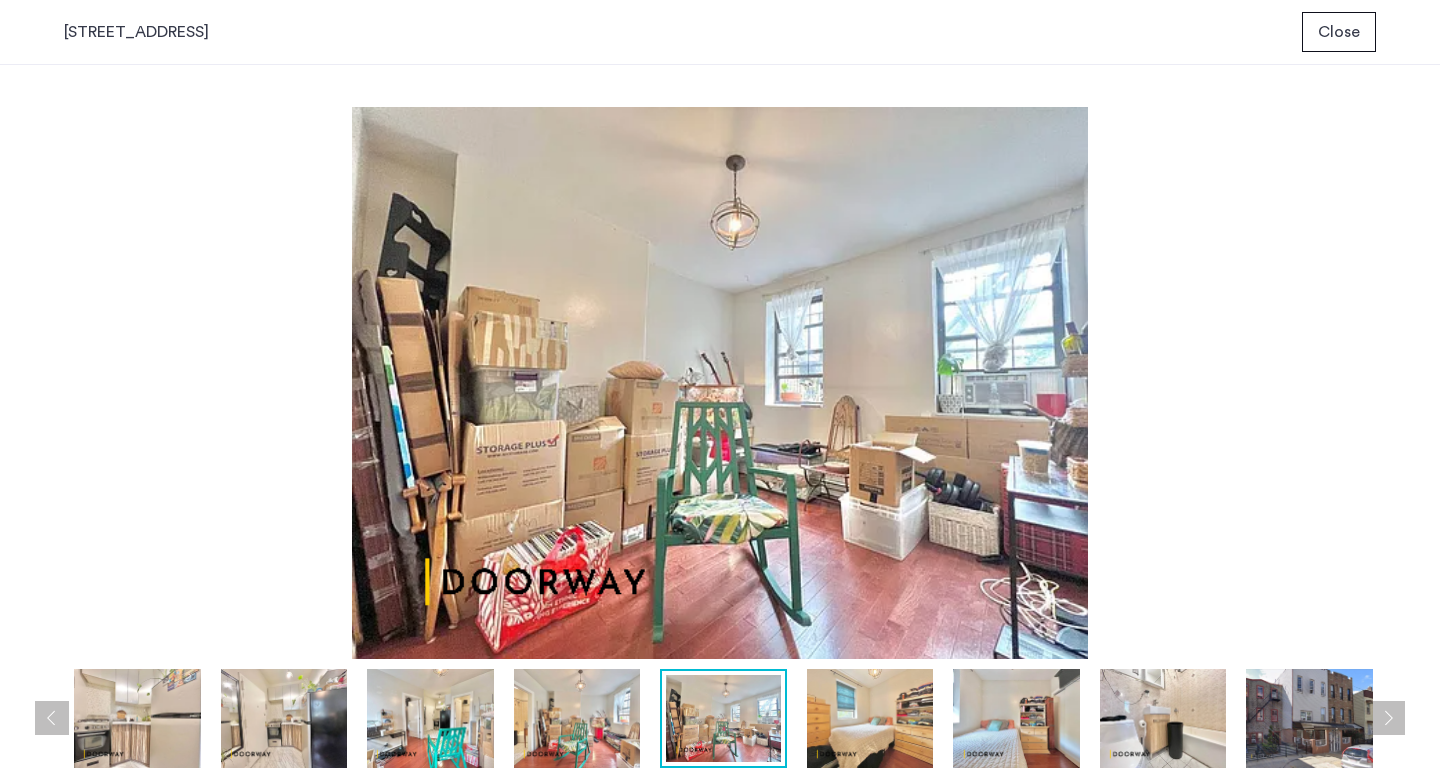 click at bounding box center [870, 718] 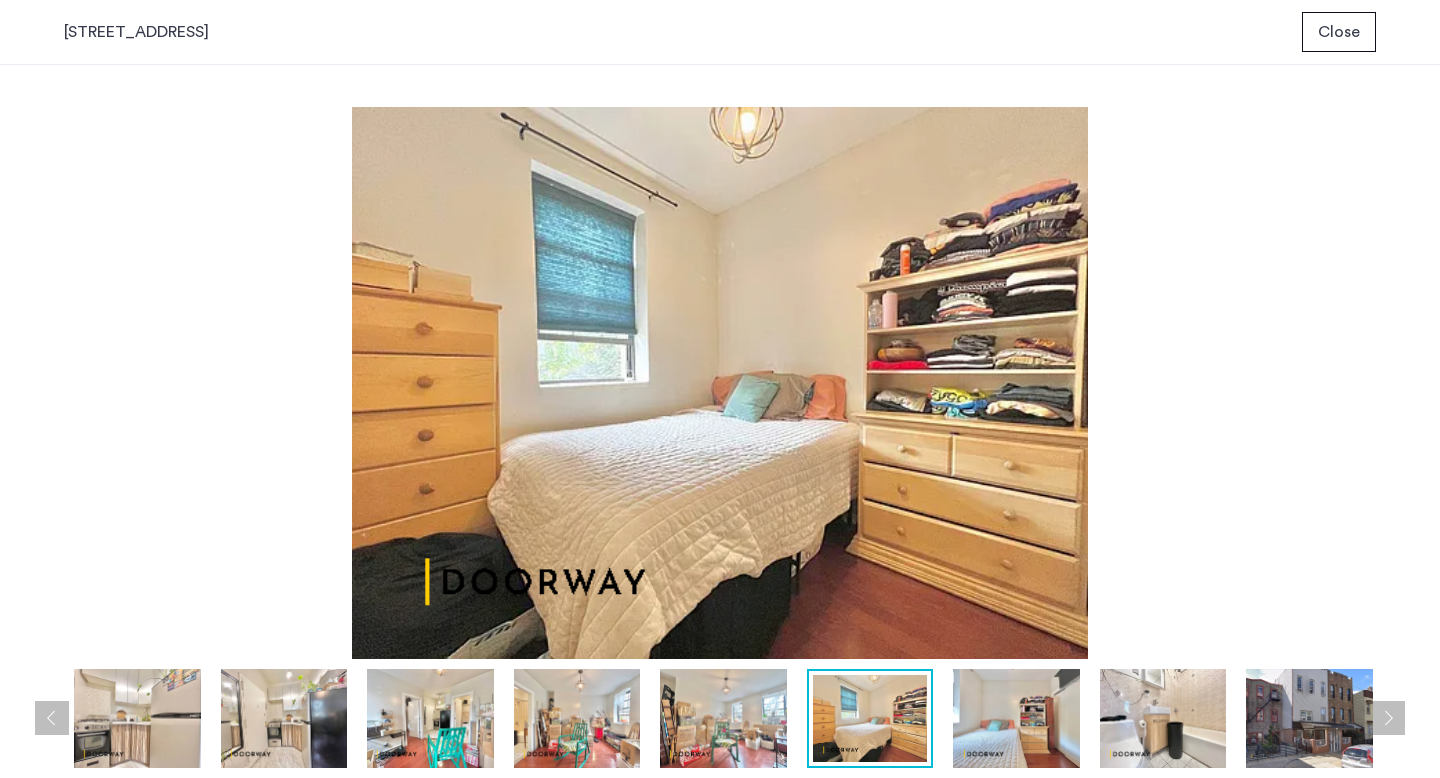 click at bounding box center [1016, 718] 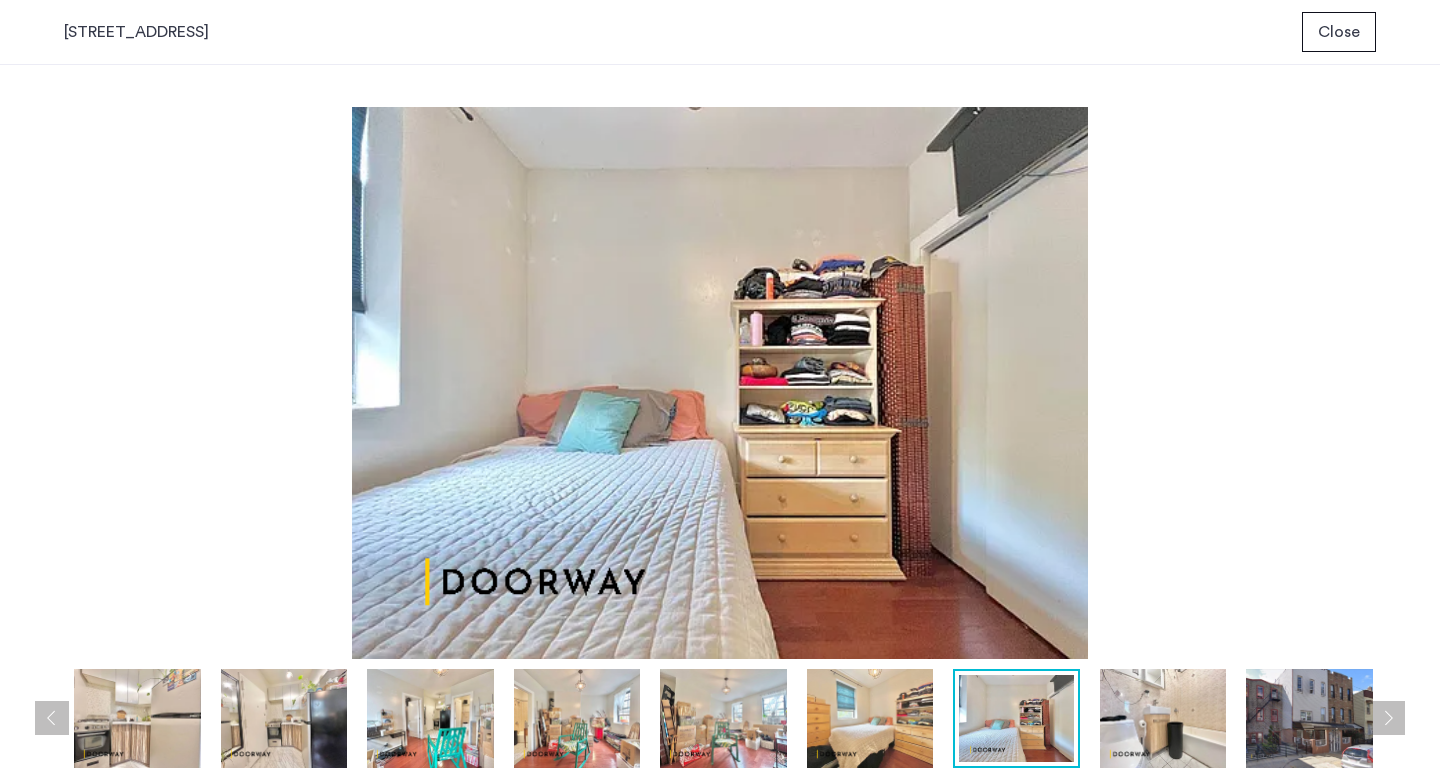 click at bounding box center [1163, 718] 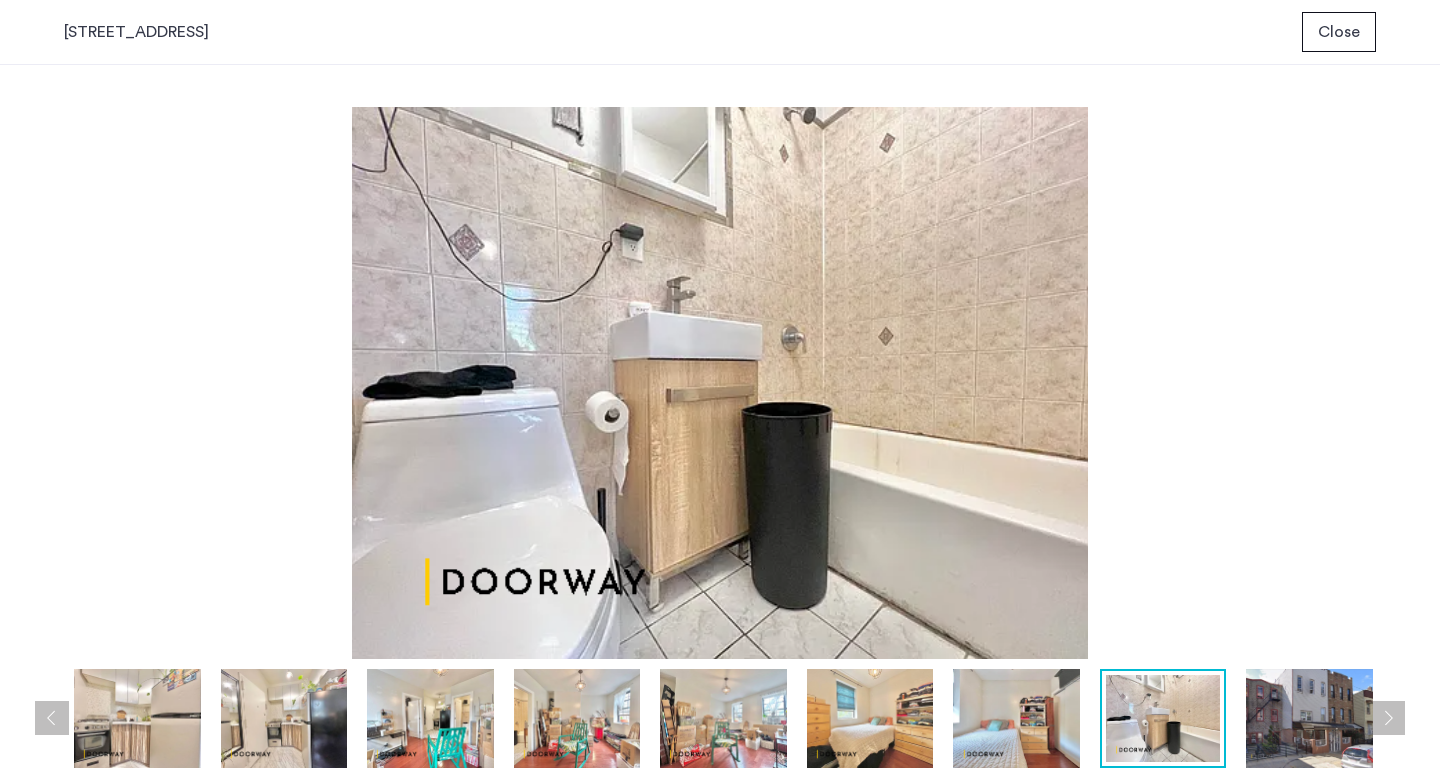 click at bounding box center [725, 718] 